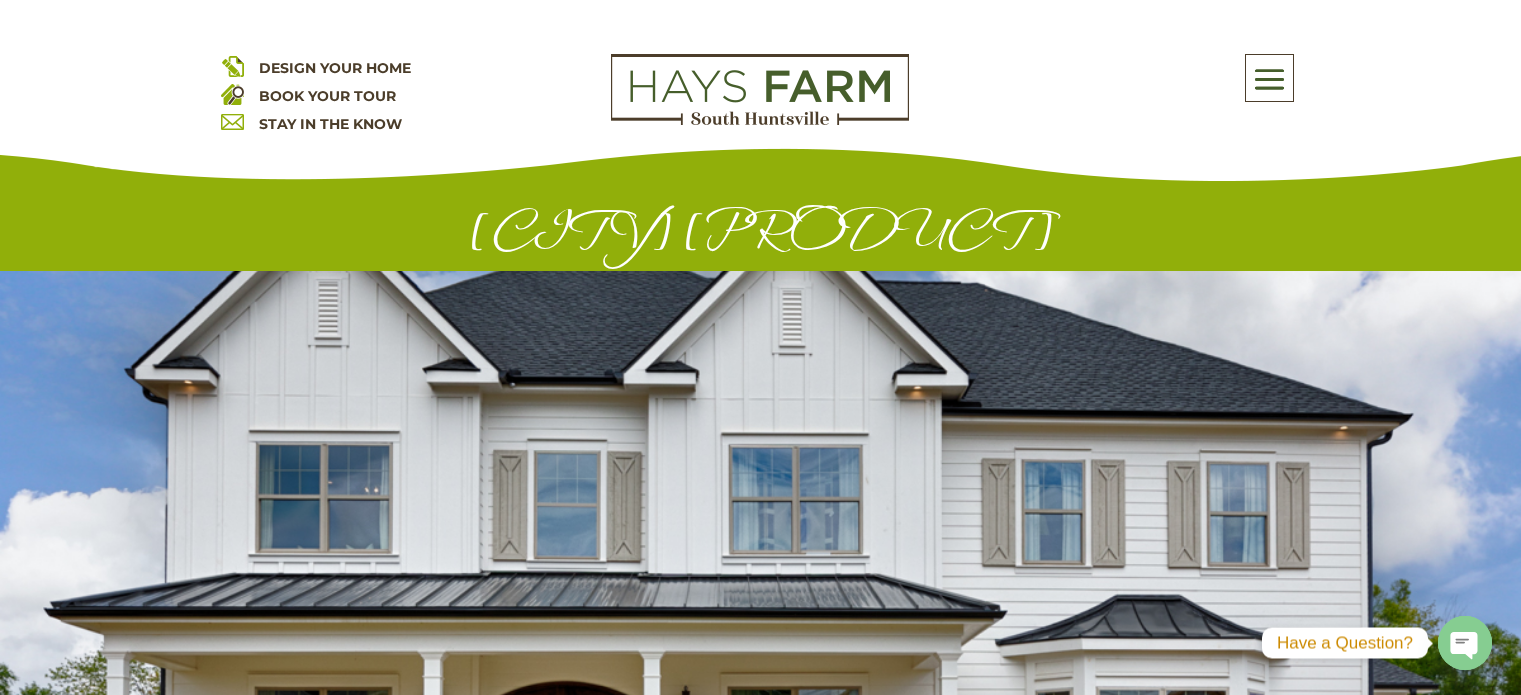 scroll, scrollTop: 0, scrollLeft: 0, axis: both 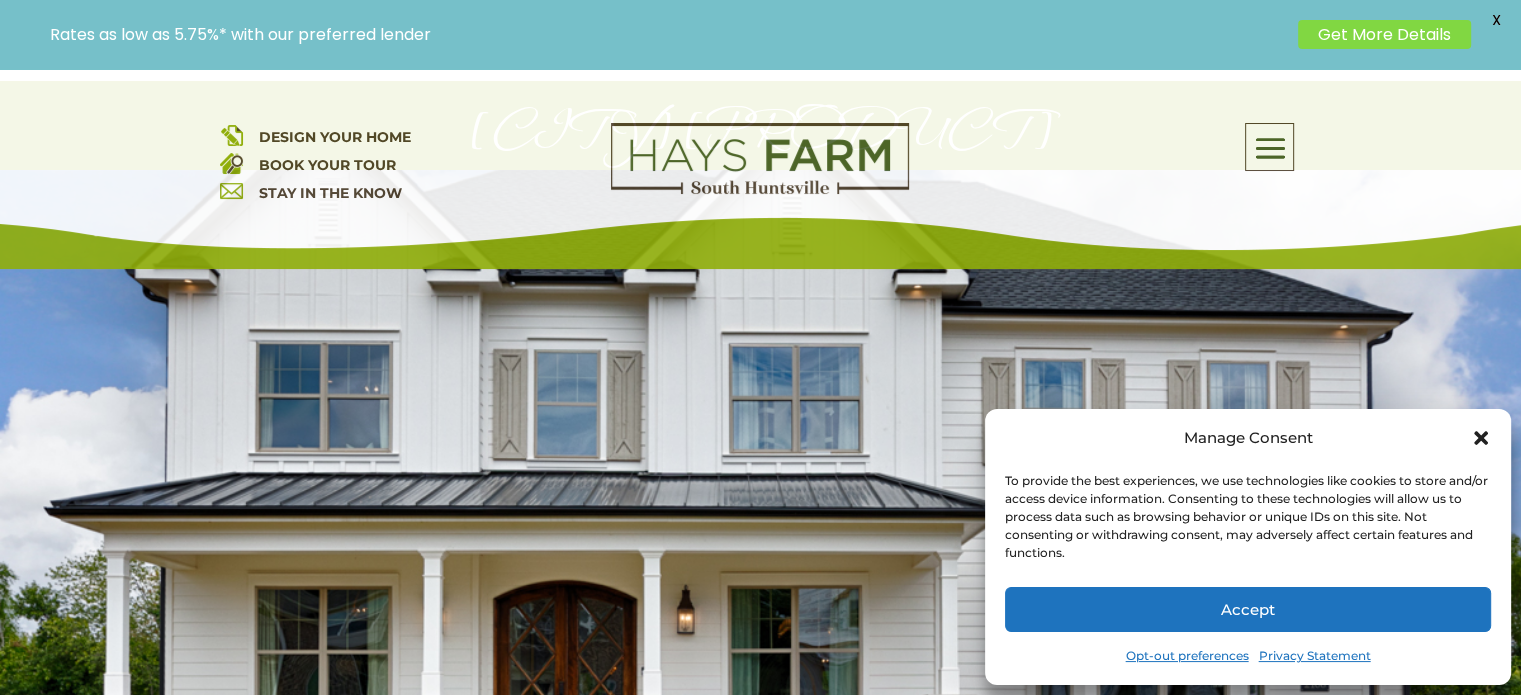 click on "Accept" at bounding box center [1248, 609] 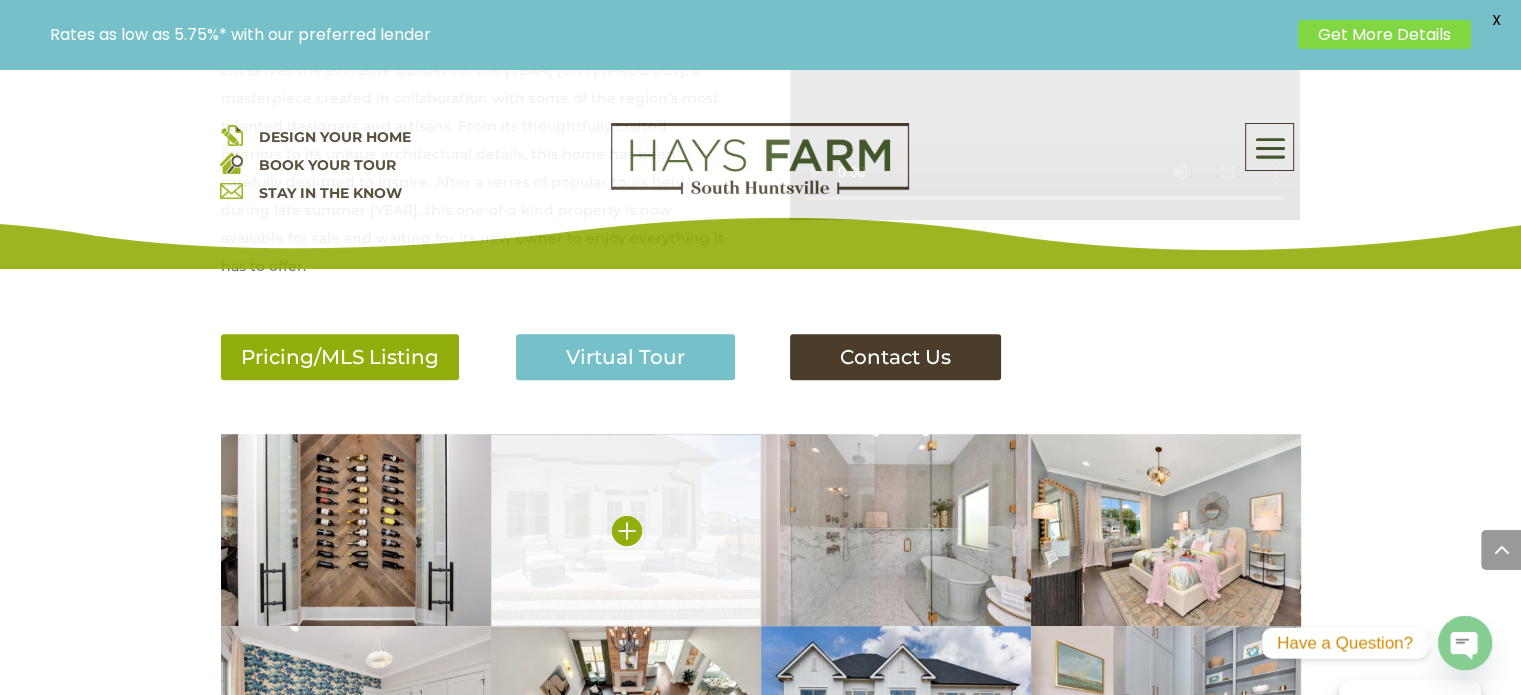 scroll, scrollTop: 1032, scrollLeft: 0, axis: vertical 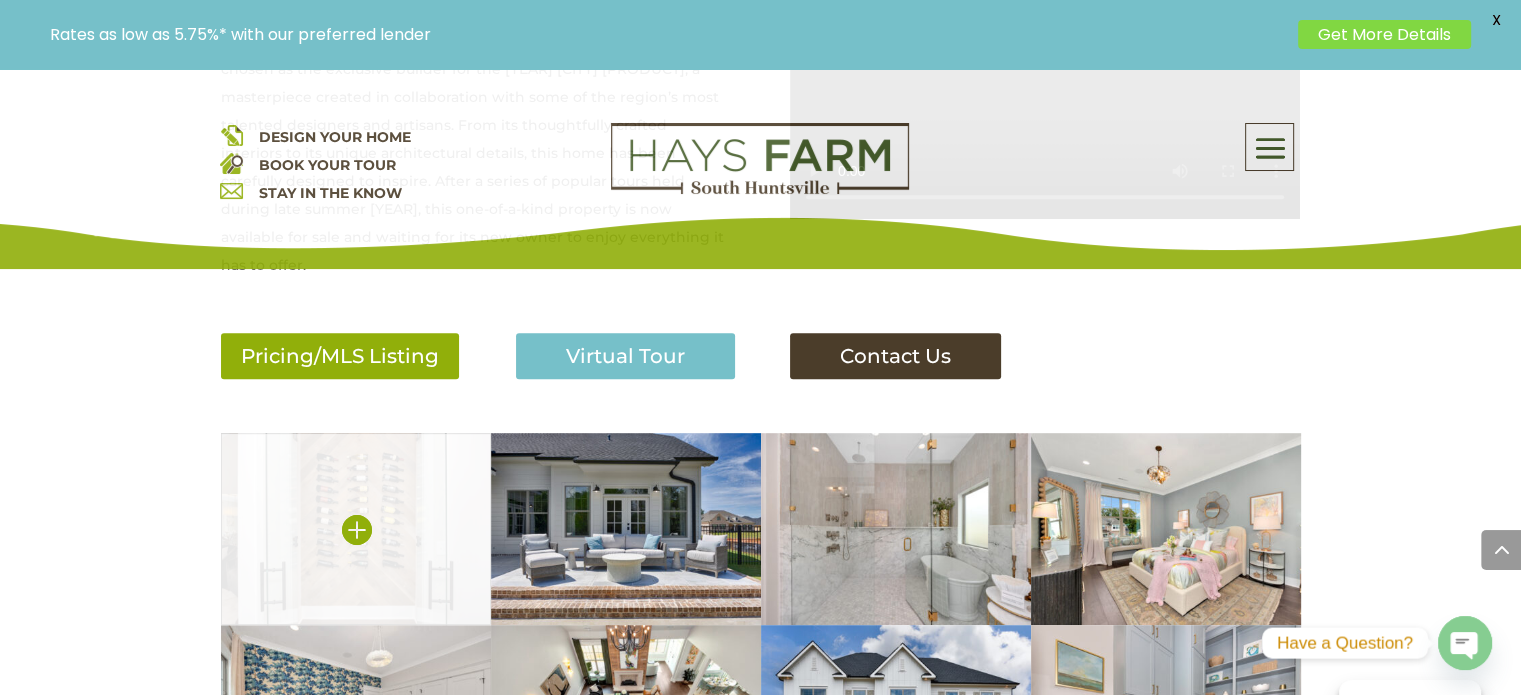 click at bounding box center [356, 529] 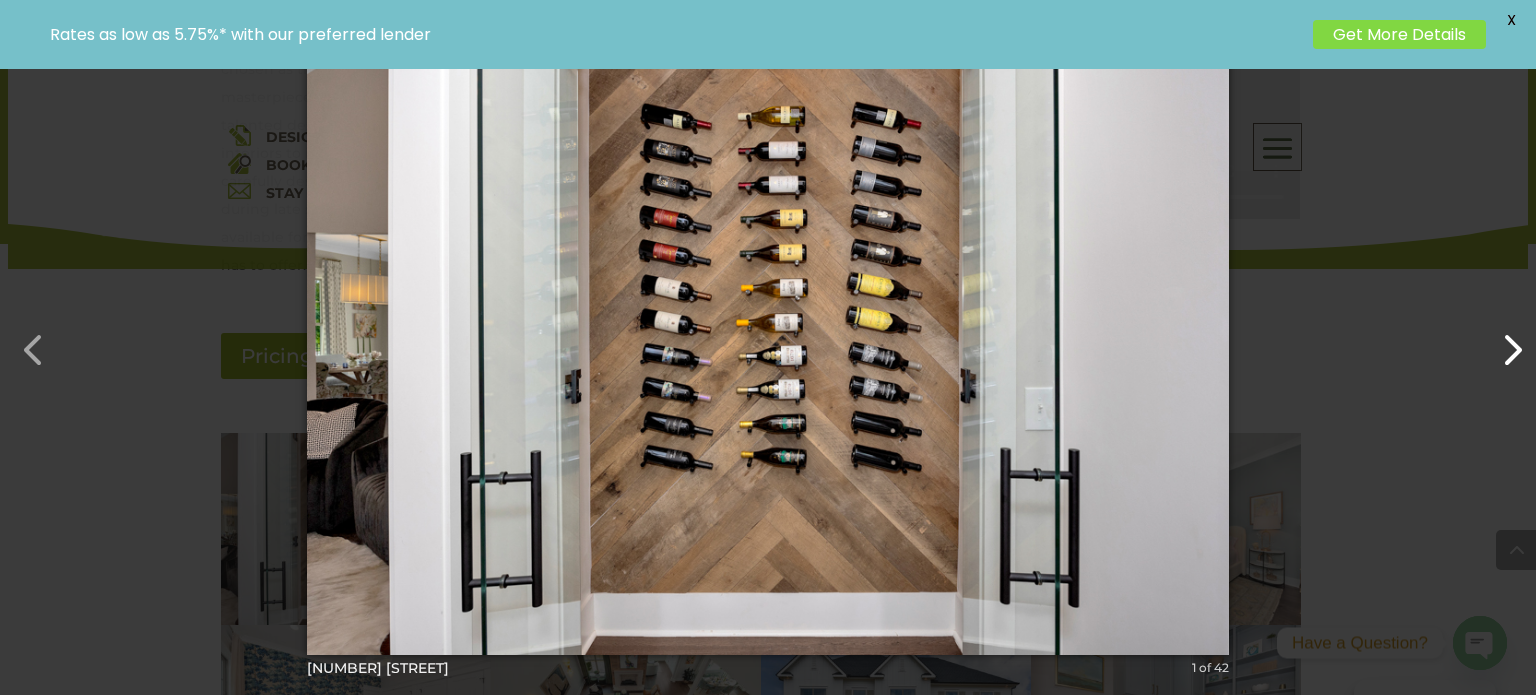 click at bounding box center [1502, 340] 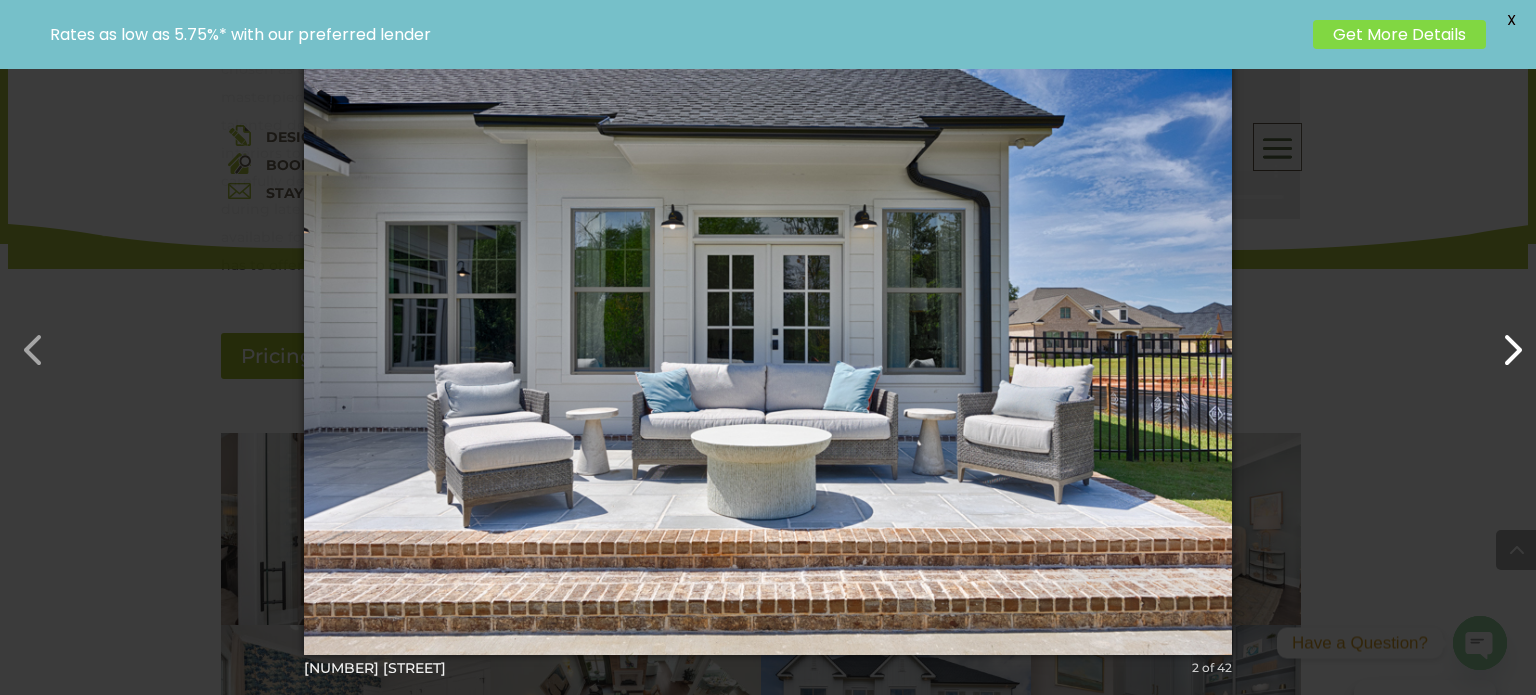 click at bounding box center (1502, 340) 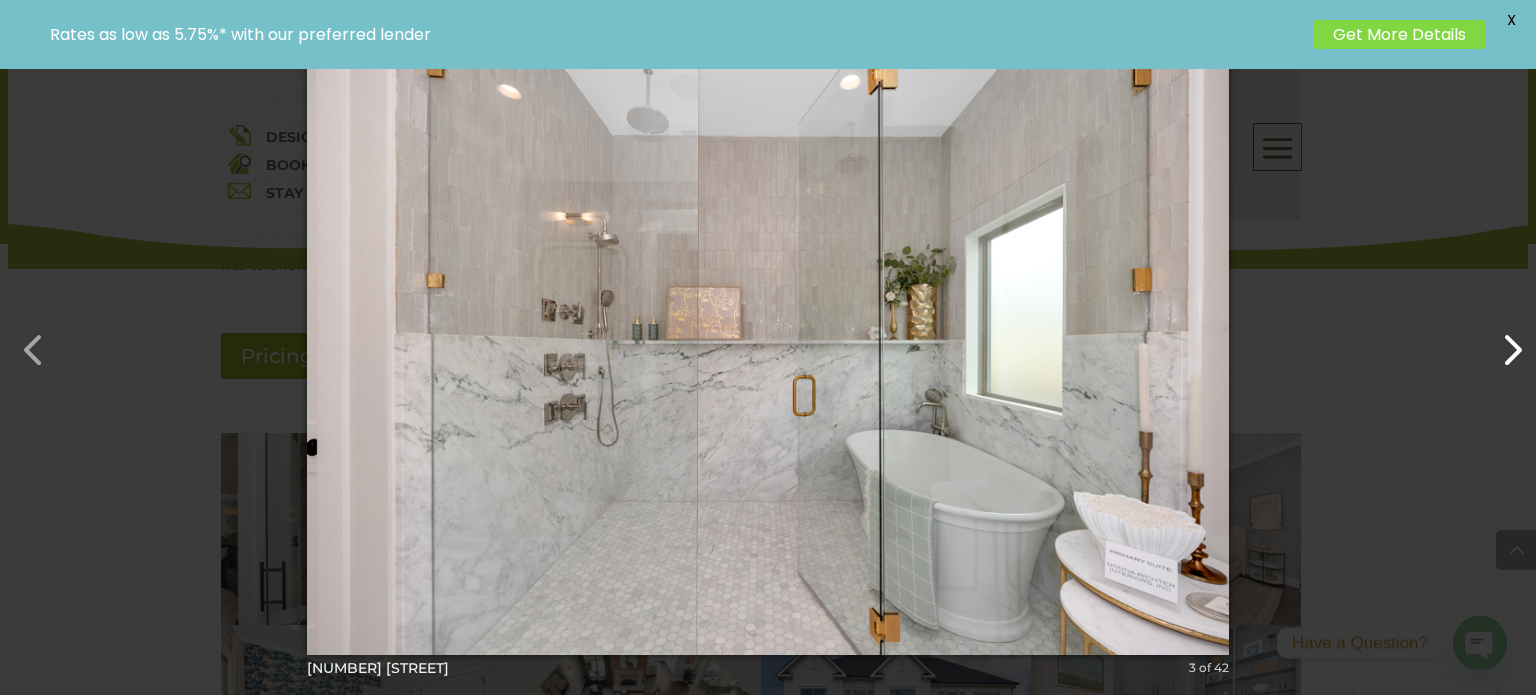 click at bounding box center (1502, 340) 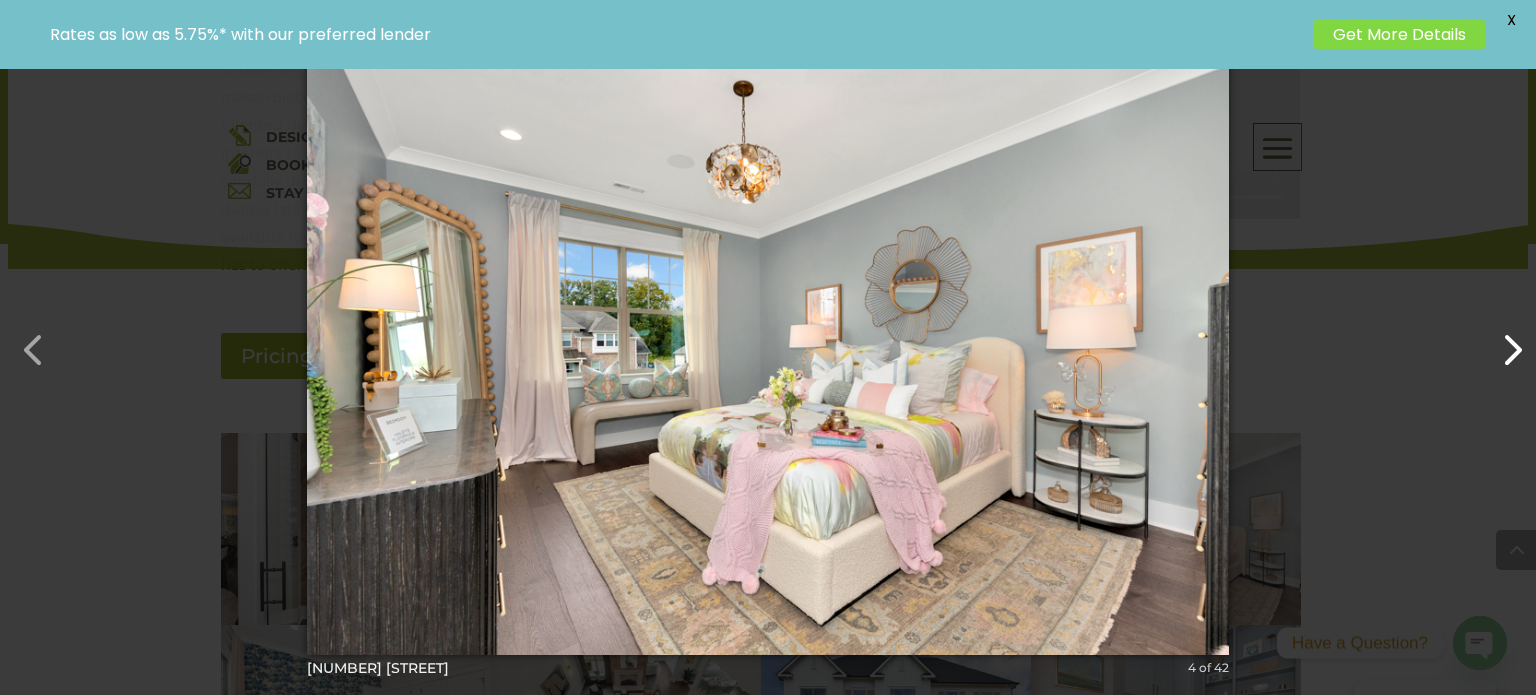 click at bounding box center [1502, 340] 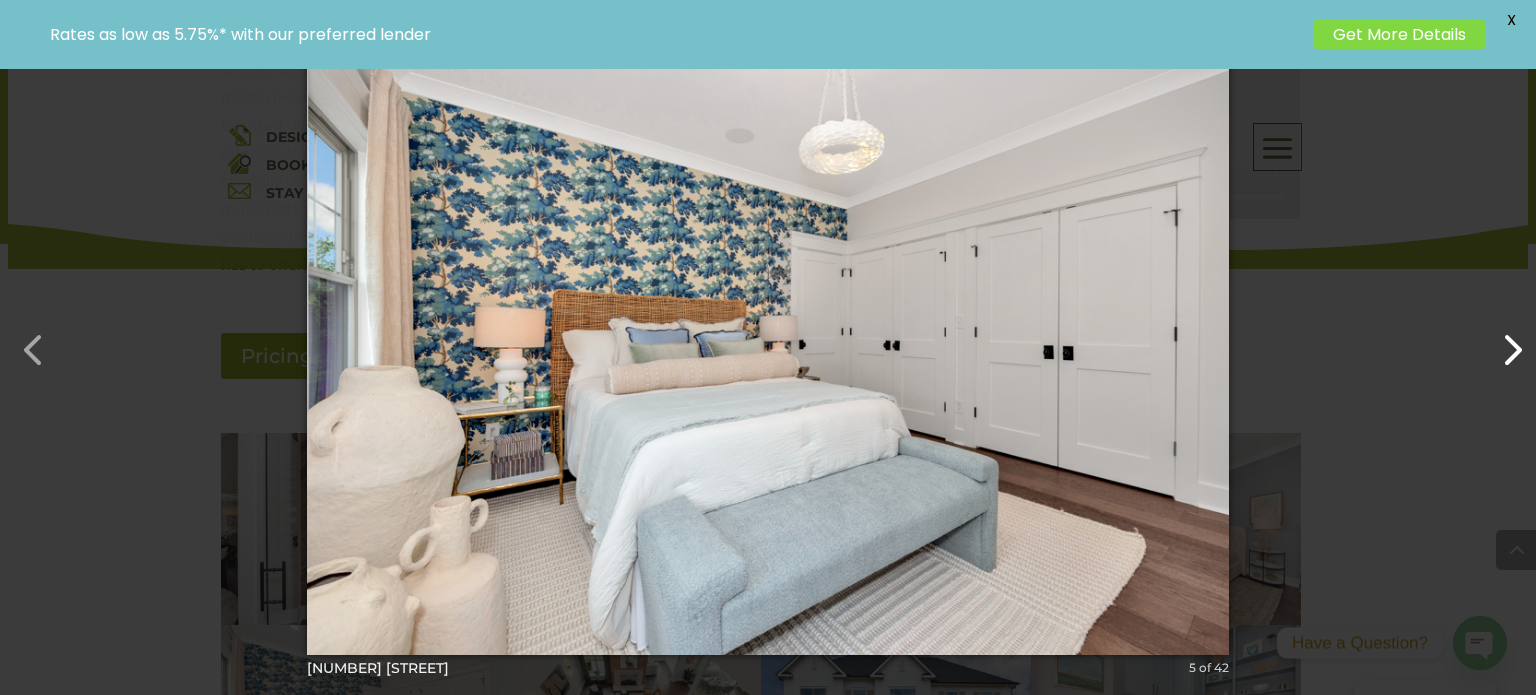 click at bounding box center [1502, 340] 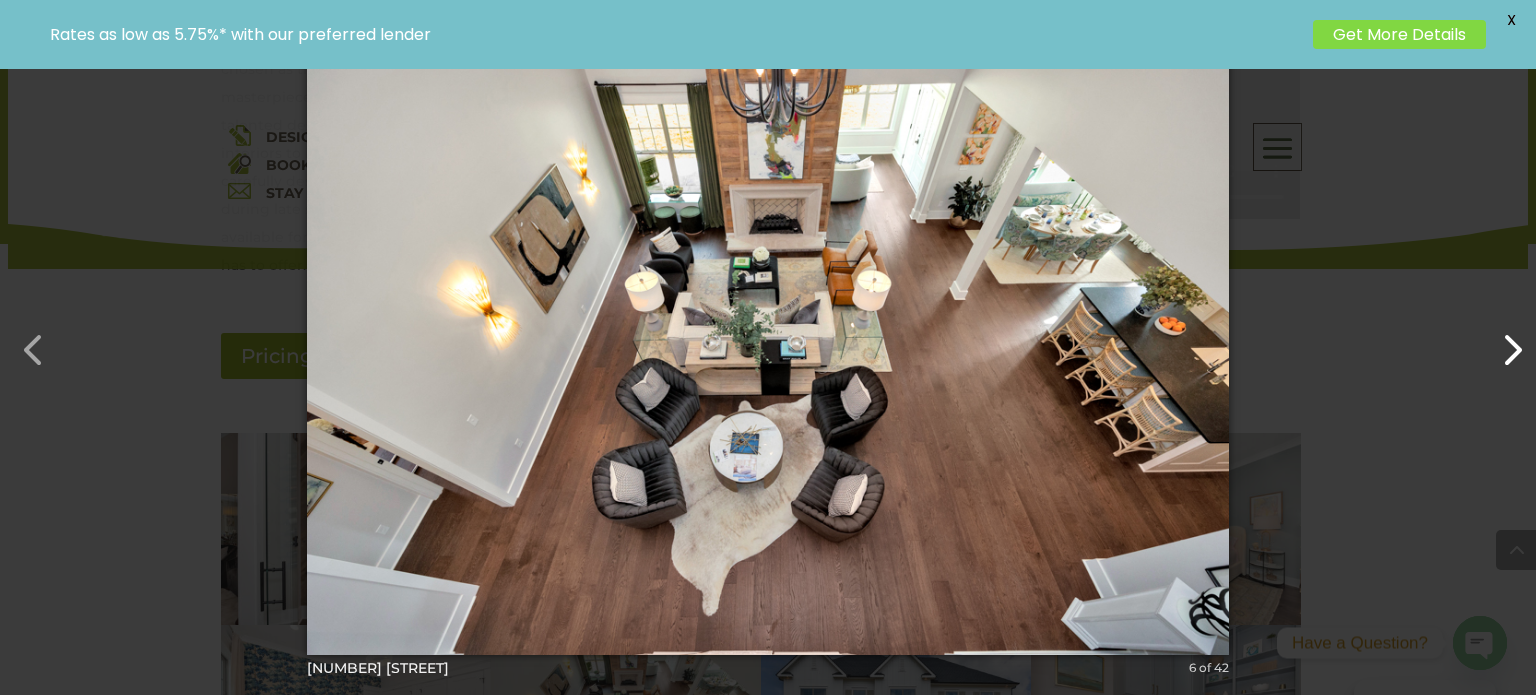 click at bounding box center [1502, 340] 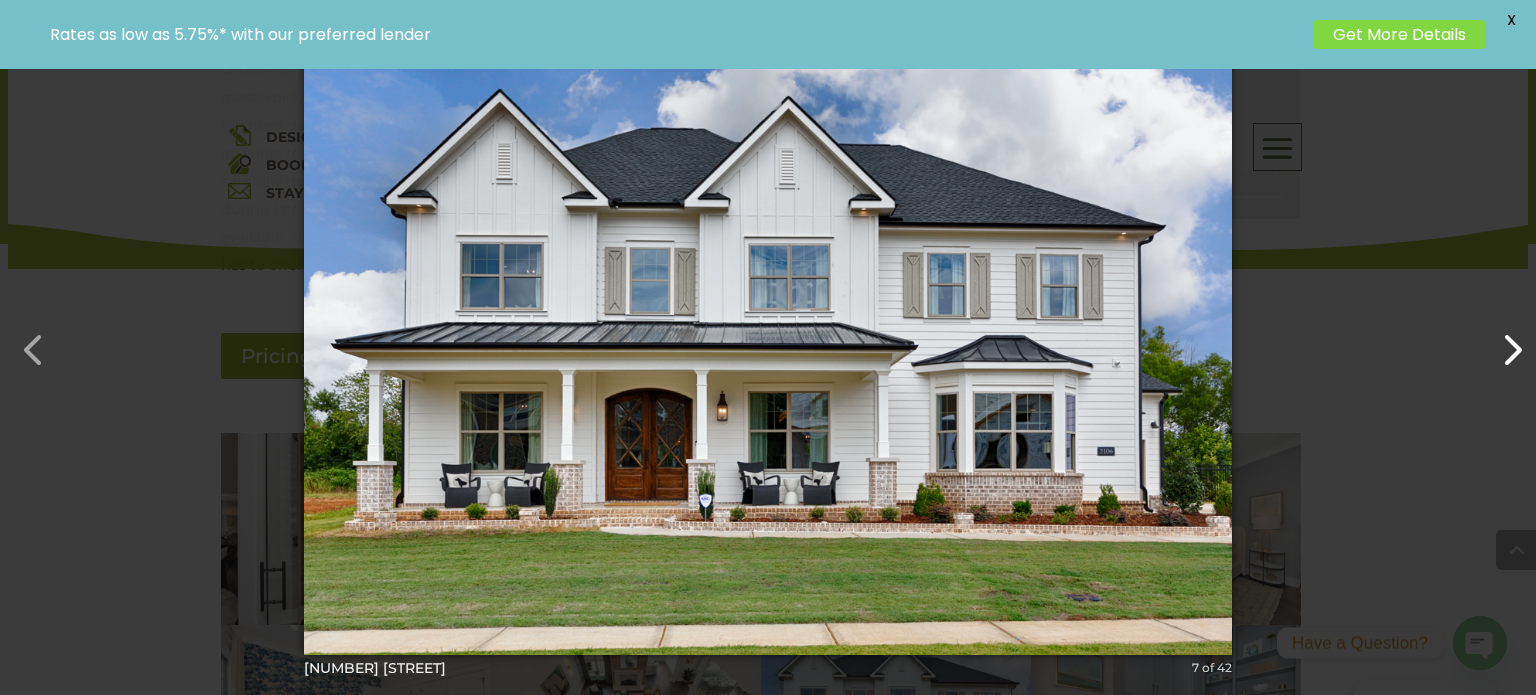 click at bounding box center [1502, 340] 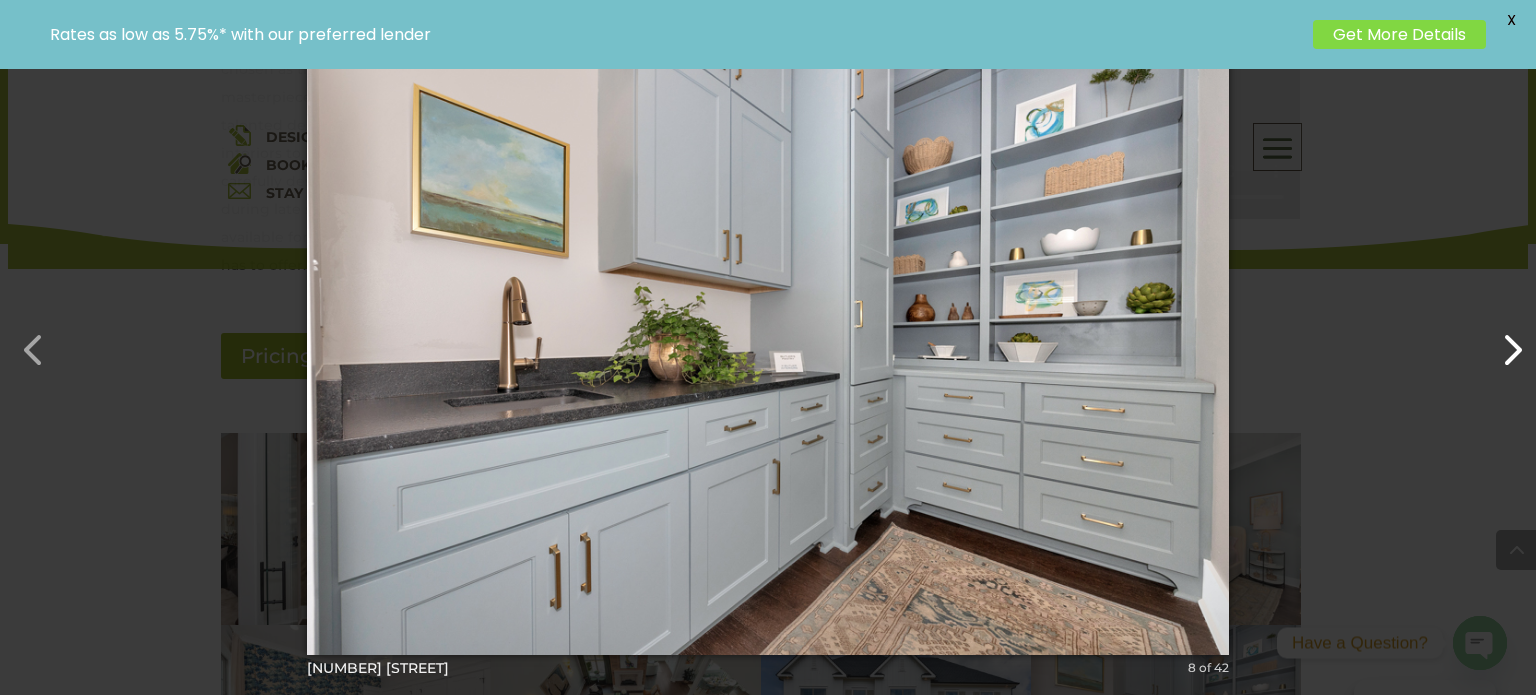 click at bounding box center (1502, 340) 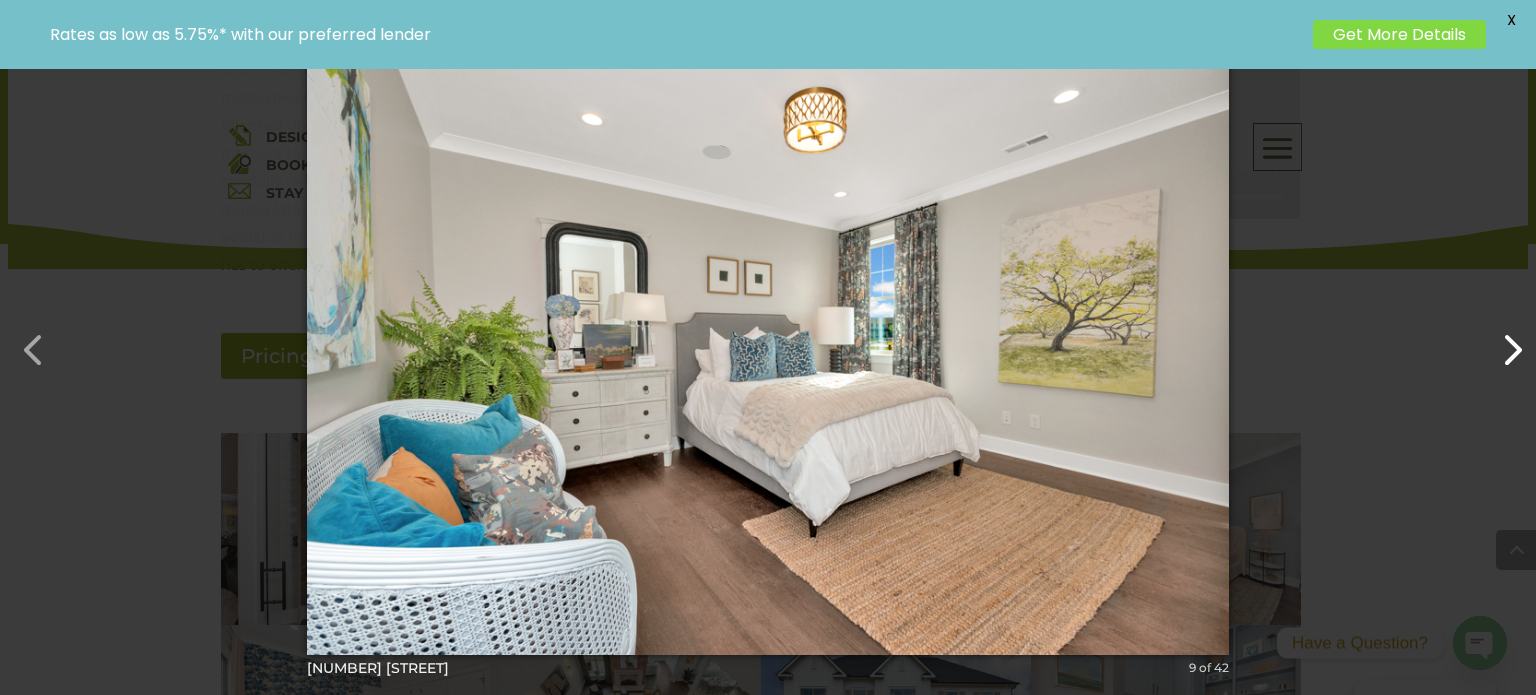 click at bounding box center [1502, 340] 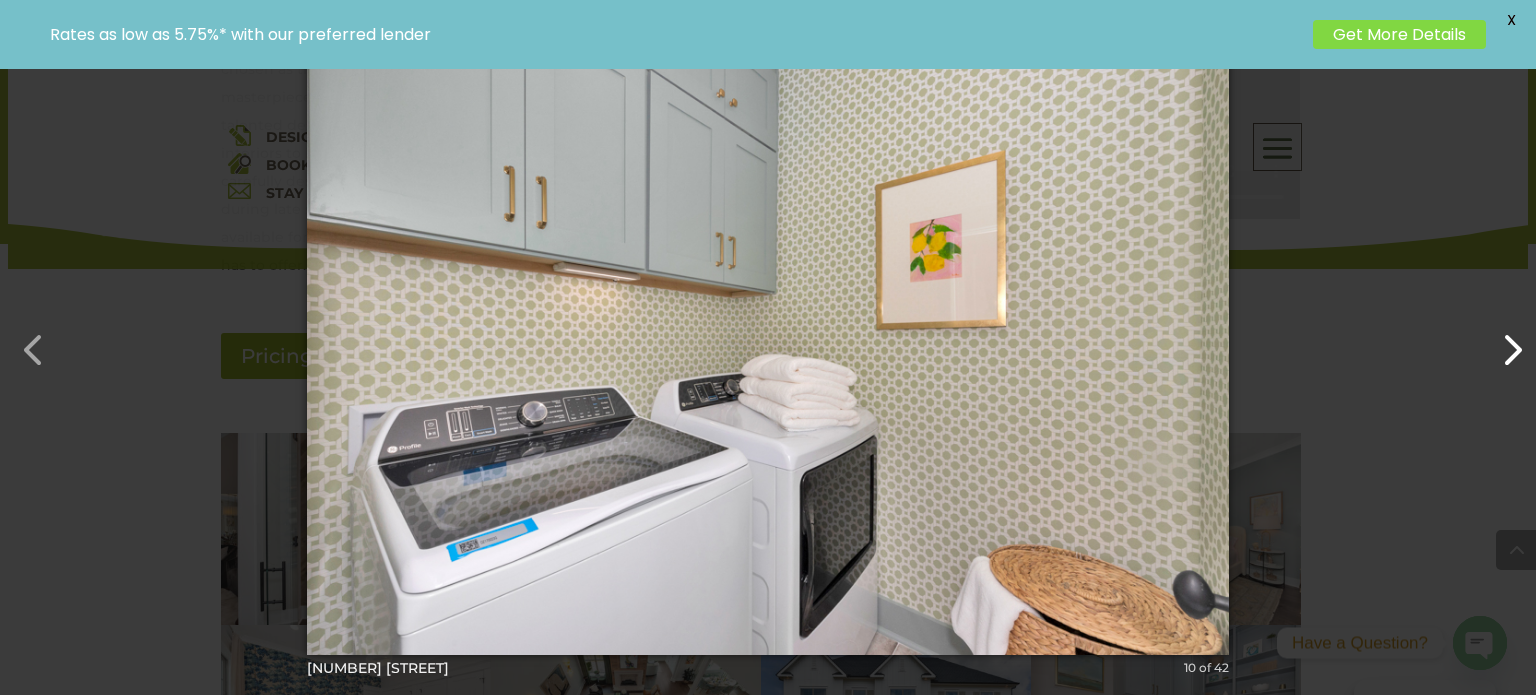 click at bounding box center (1502, 340) 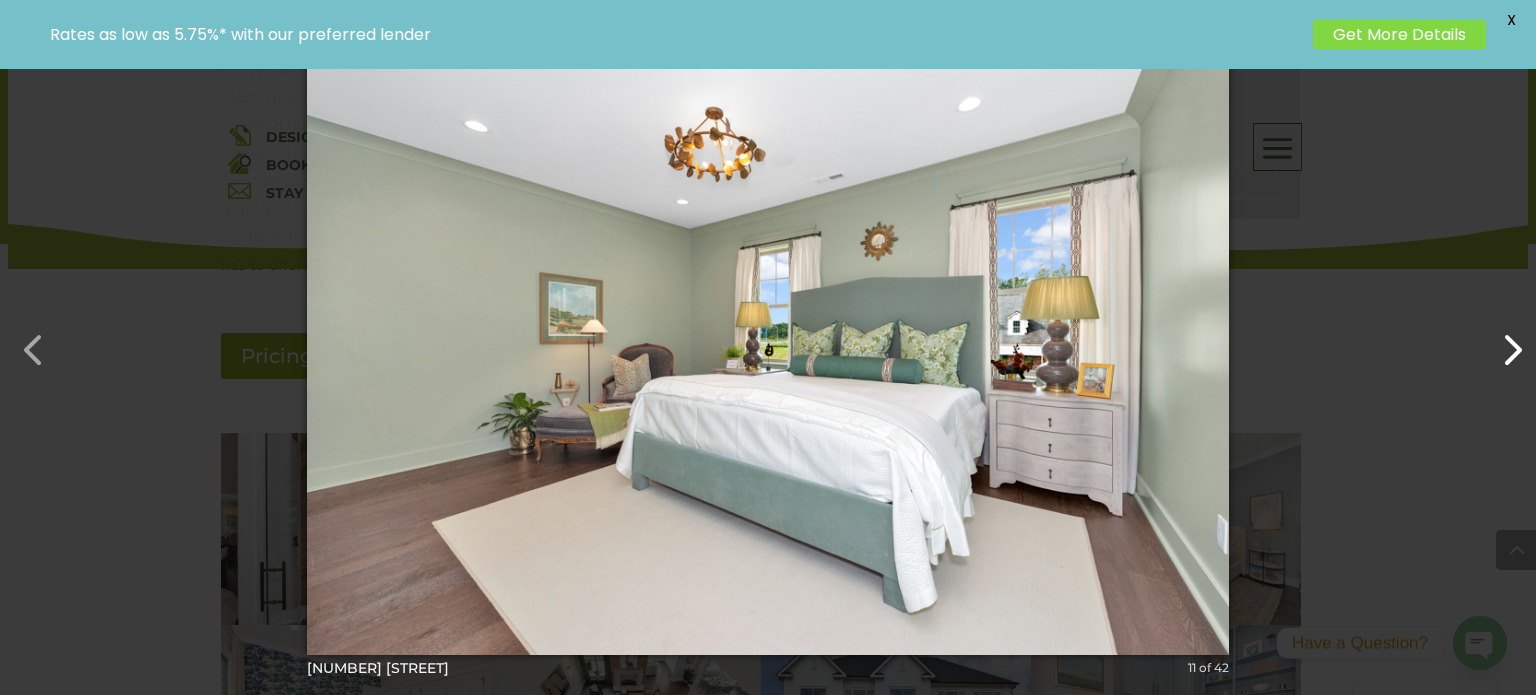 click at bounding box center (1502, 340) 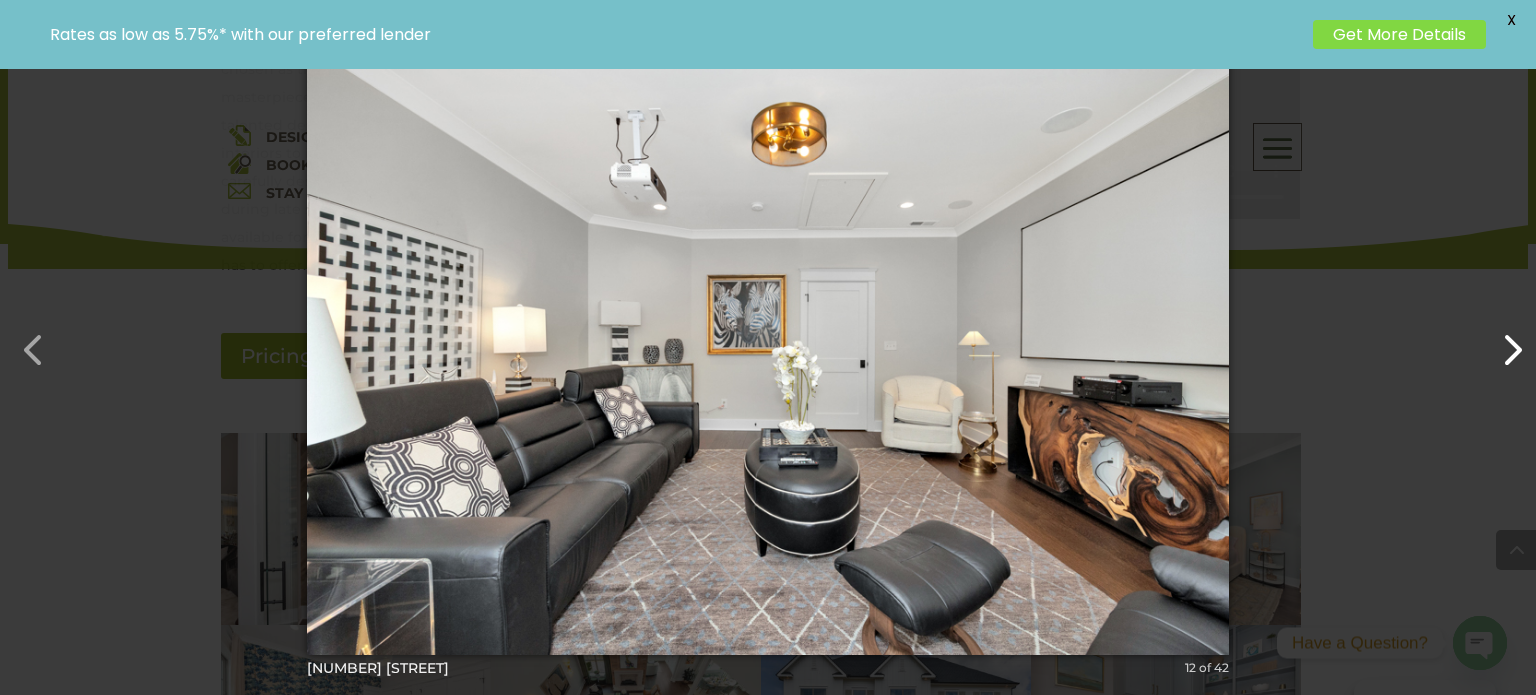 click at bounding box center [1502, 340] 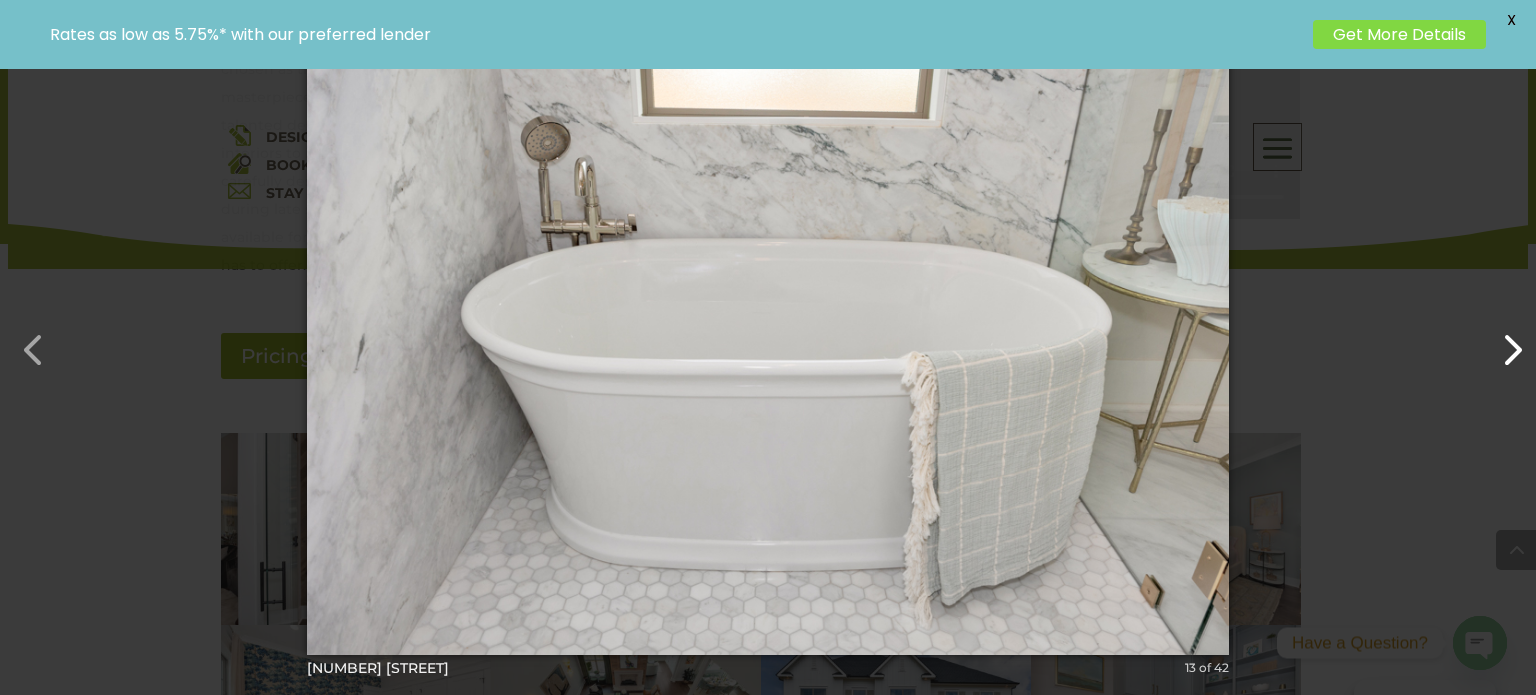 click at bounding box center (1502, 340) 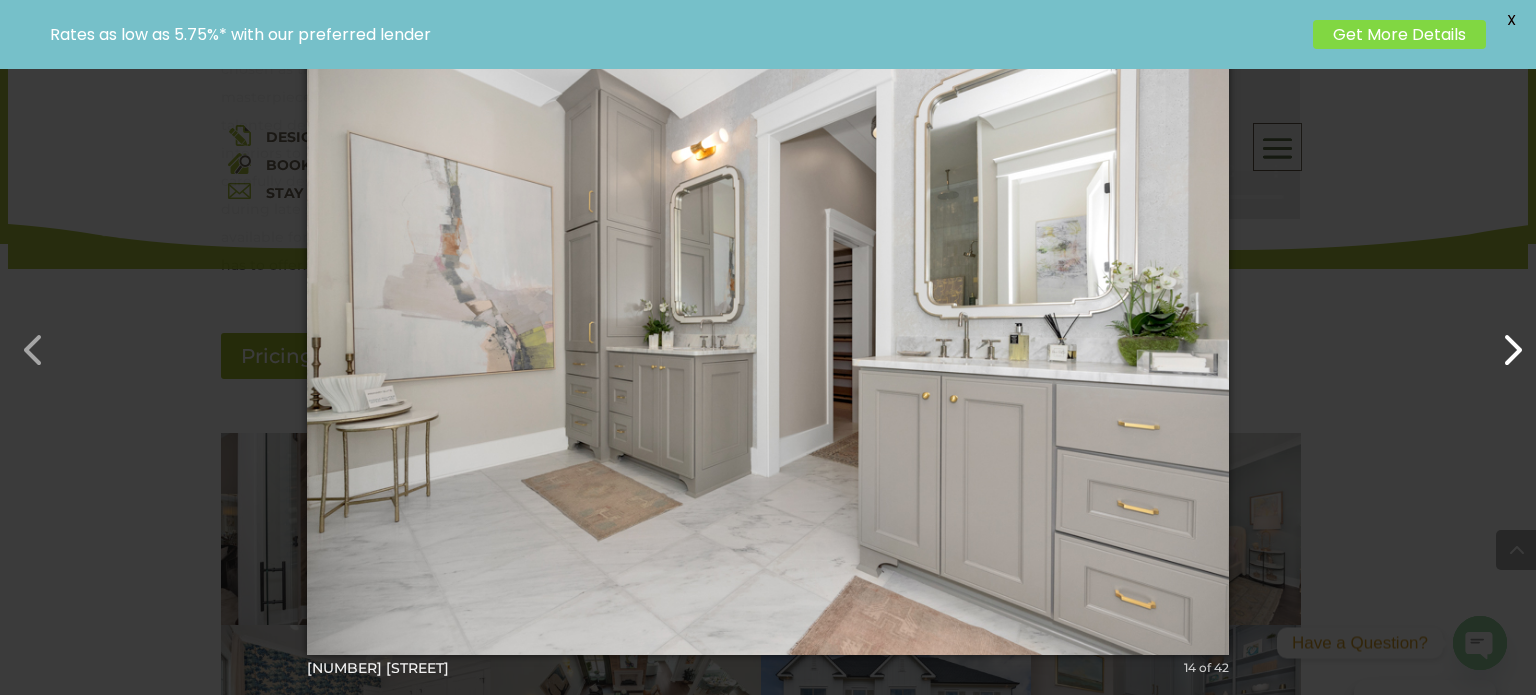 click at bounding box center (1502, 340) 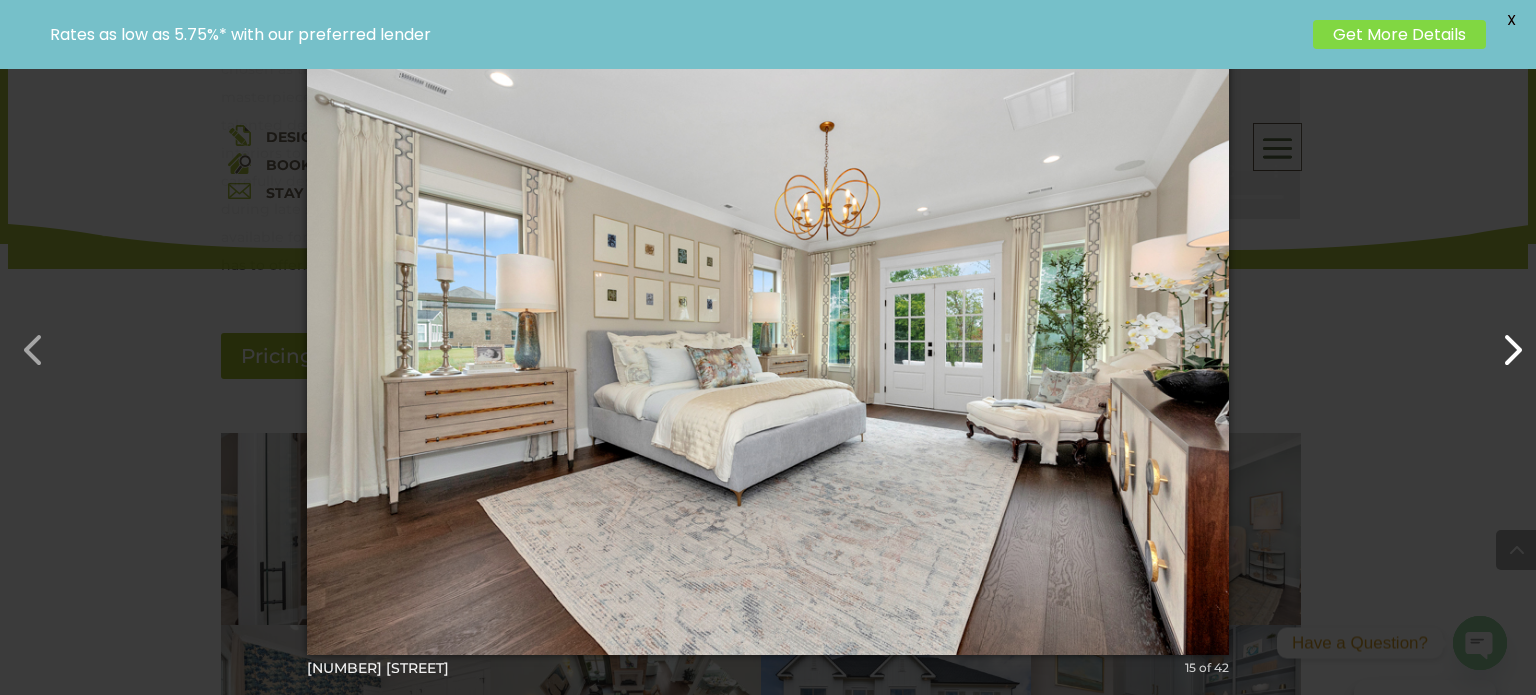 click at bounding box center (1502, 340) 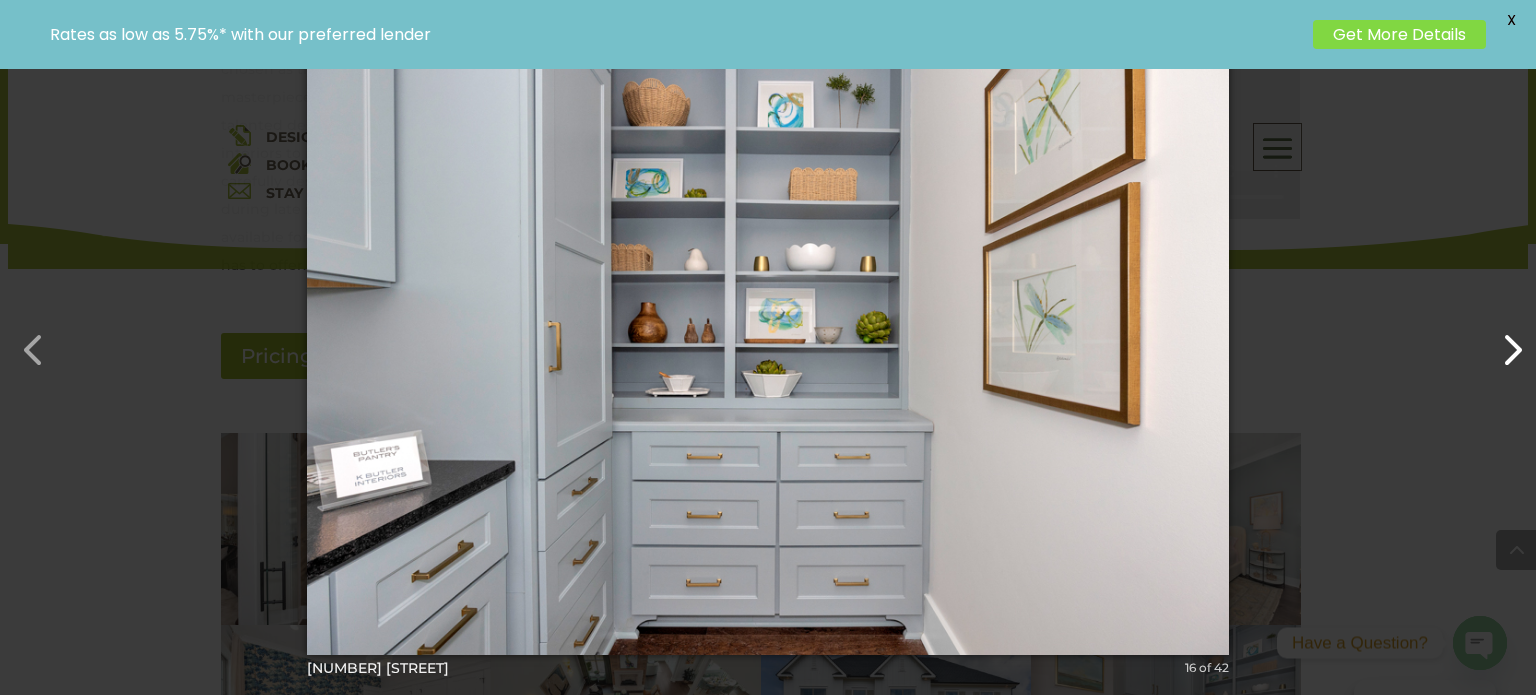 click at bounding box center [1502, 340] 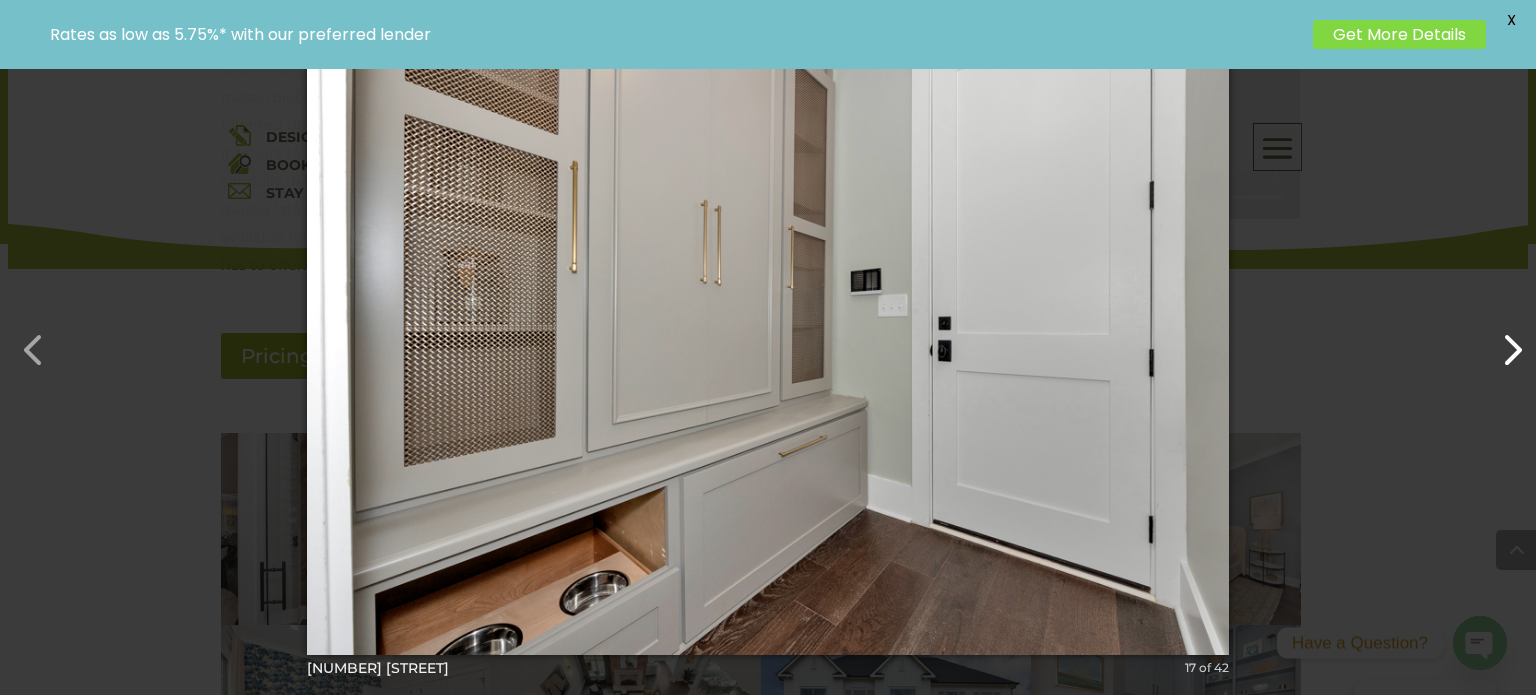 click at bounding box center (1502, 340) 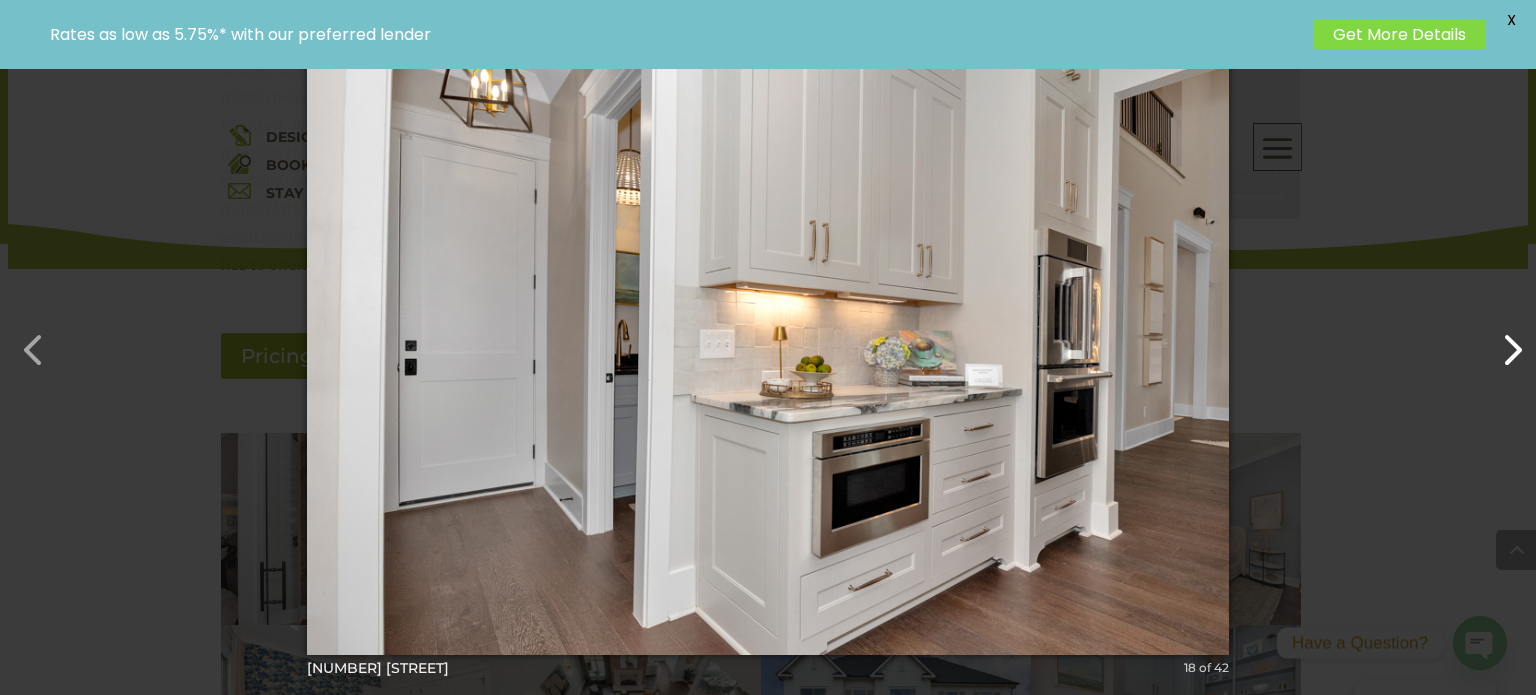 click at bounding box center [1502, 340] 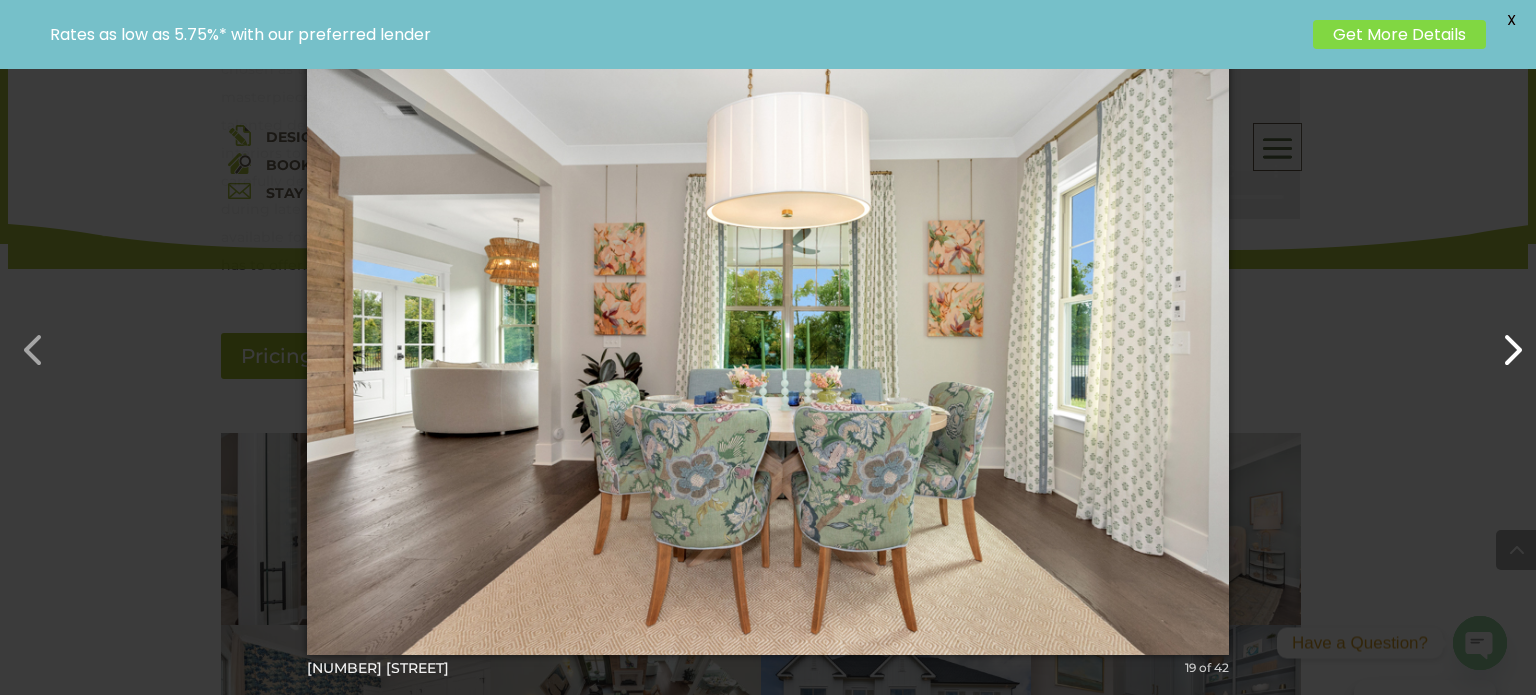 click at bounding box center [1502, 340] 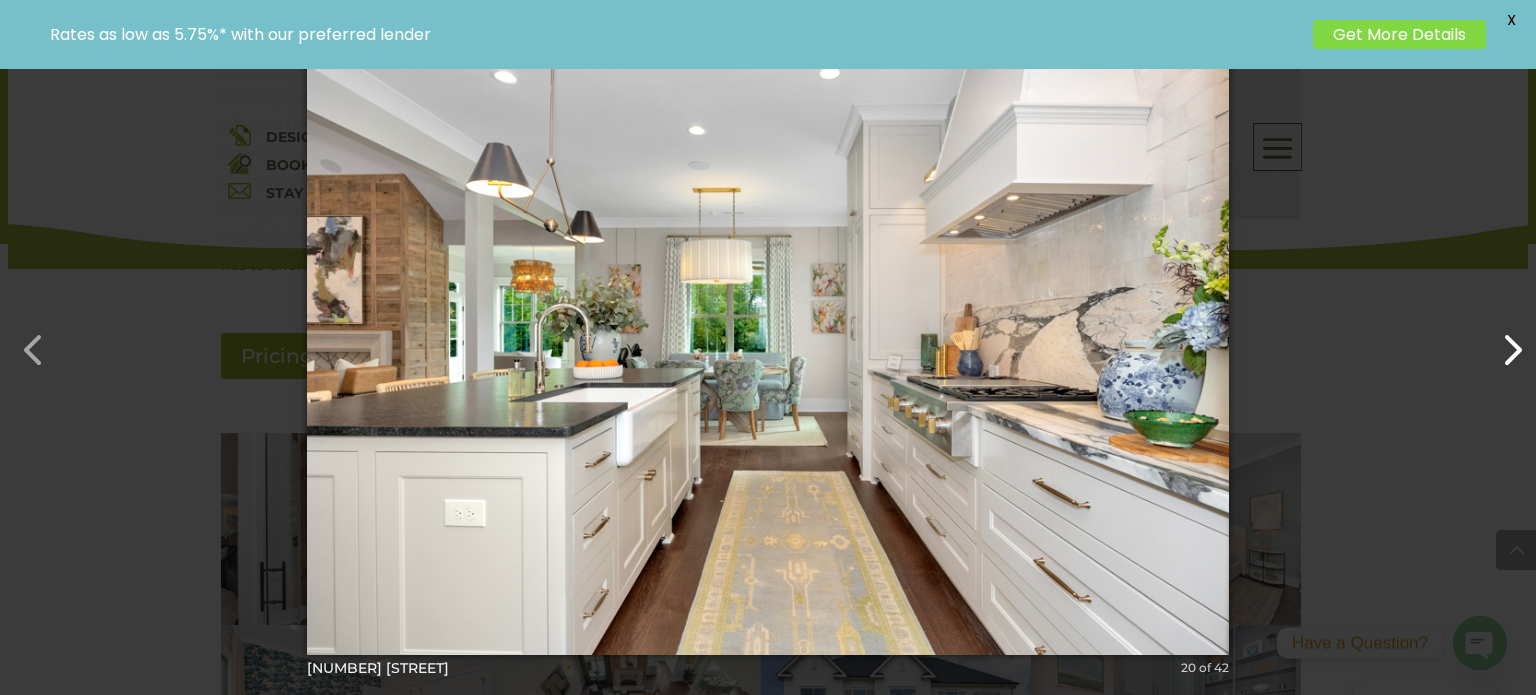 click at bounding box center [1502, 340] 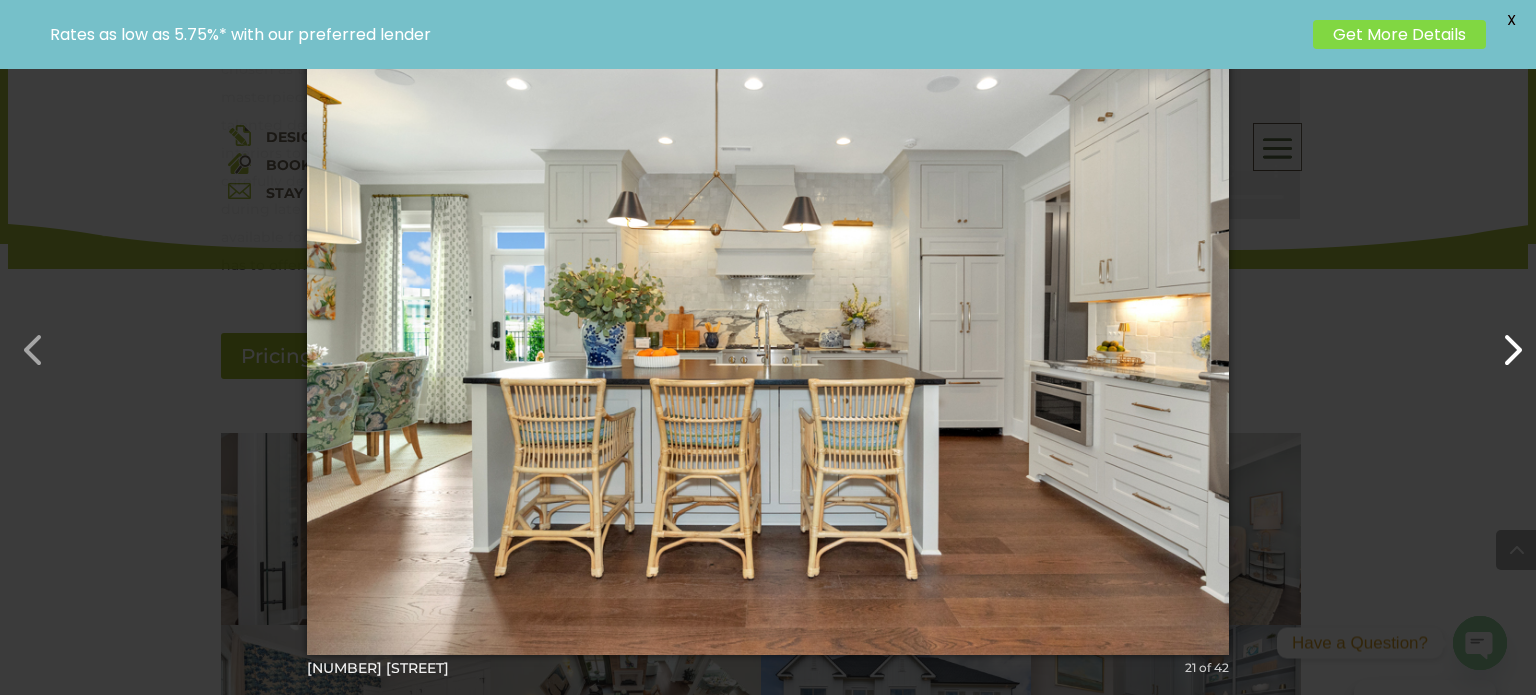 click at bounding box center [1502, 340] 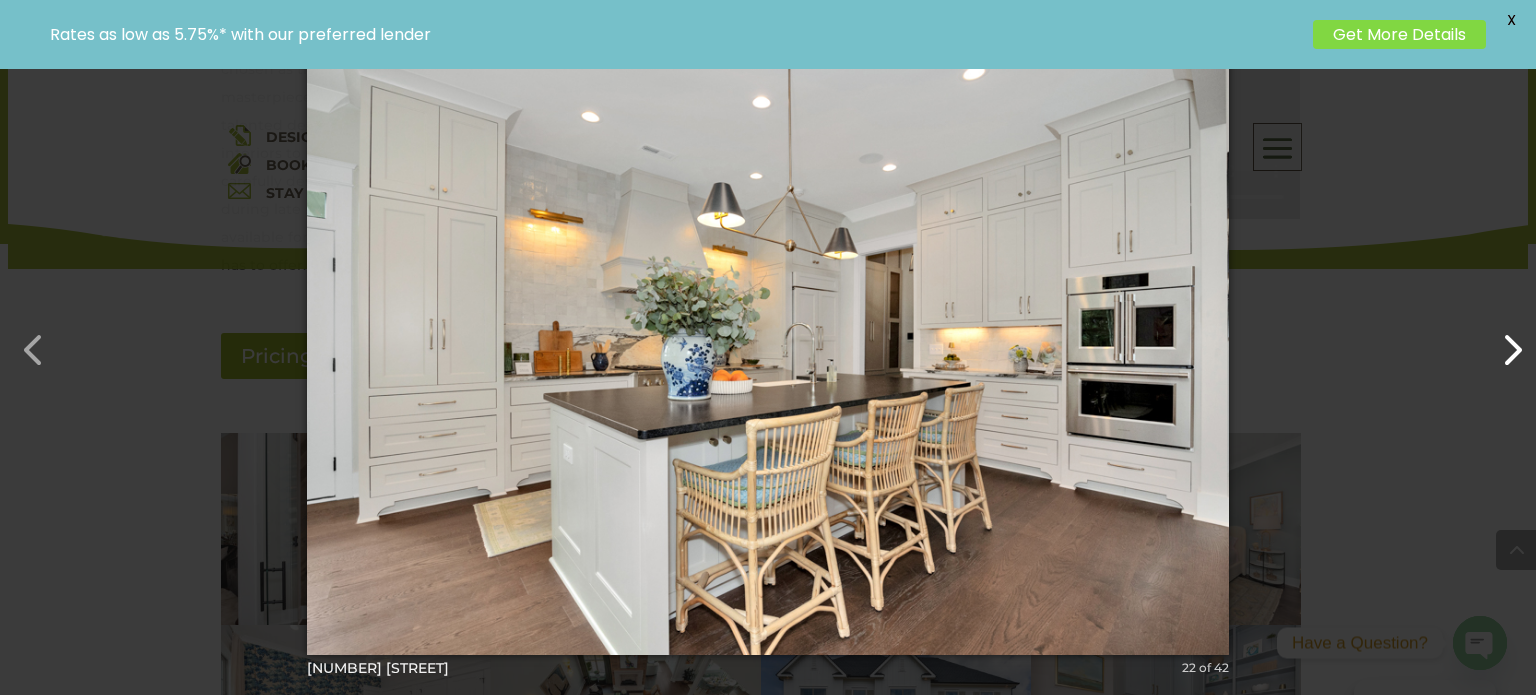 click at bounding box center [1502, 340] 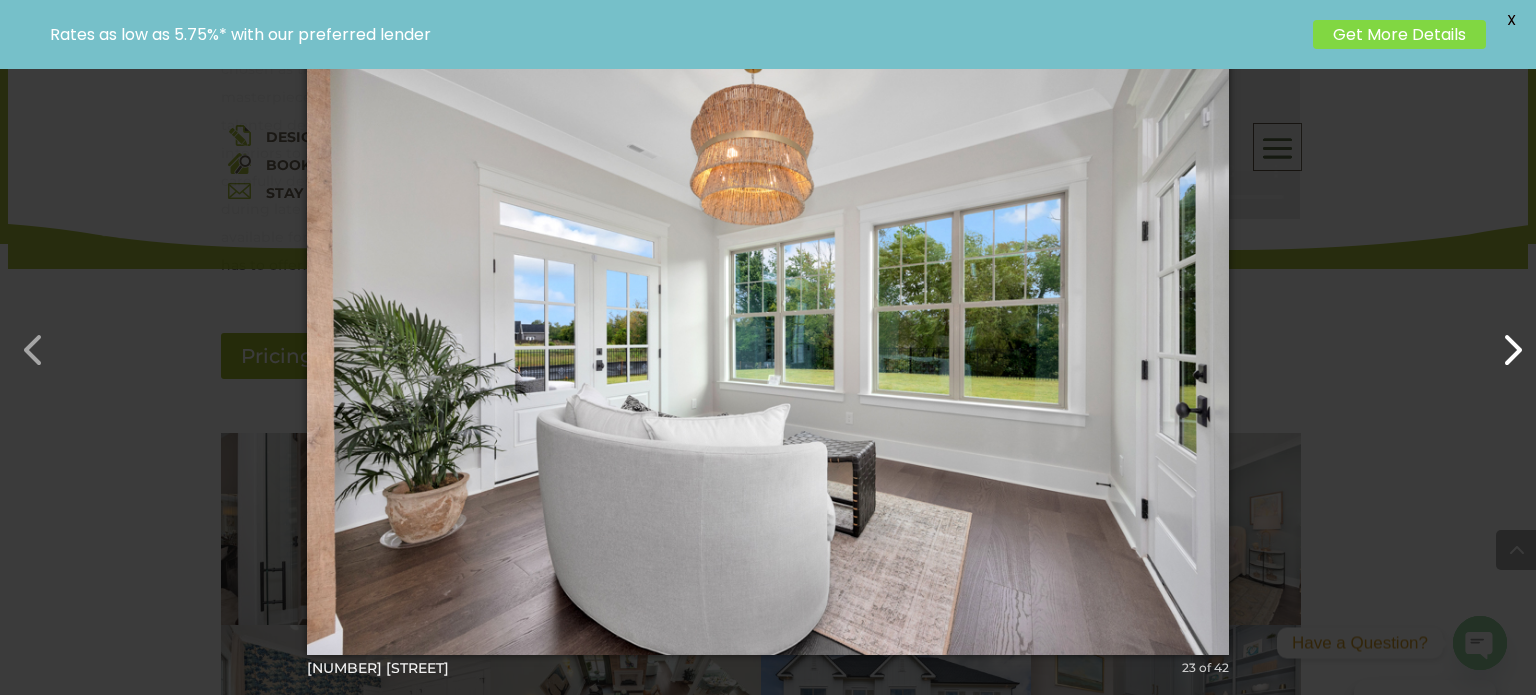 click at bounding box center [1502, 340] 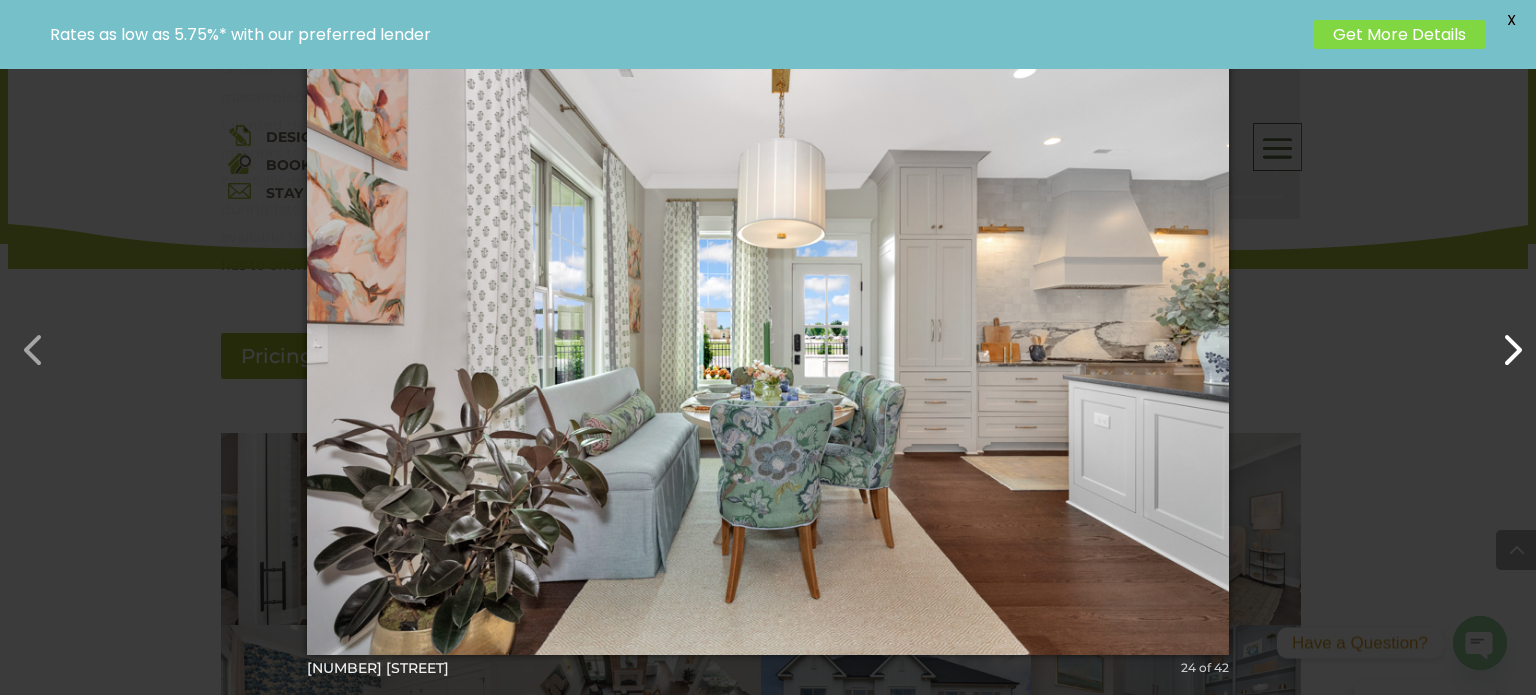 click at bounding box center (1502, 340) 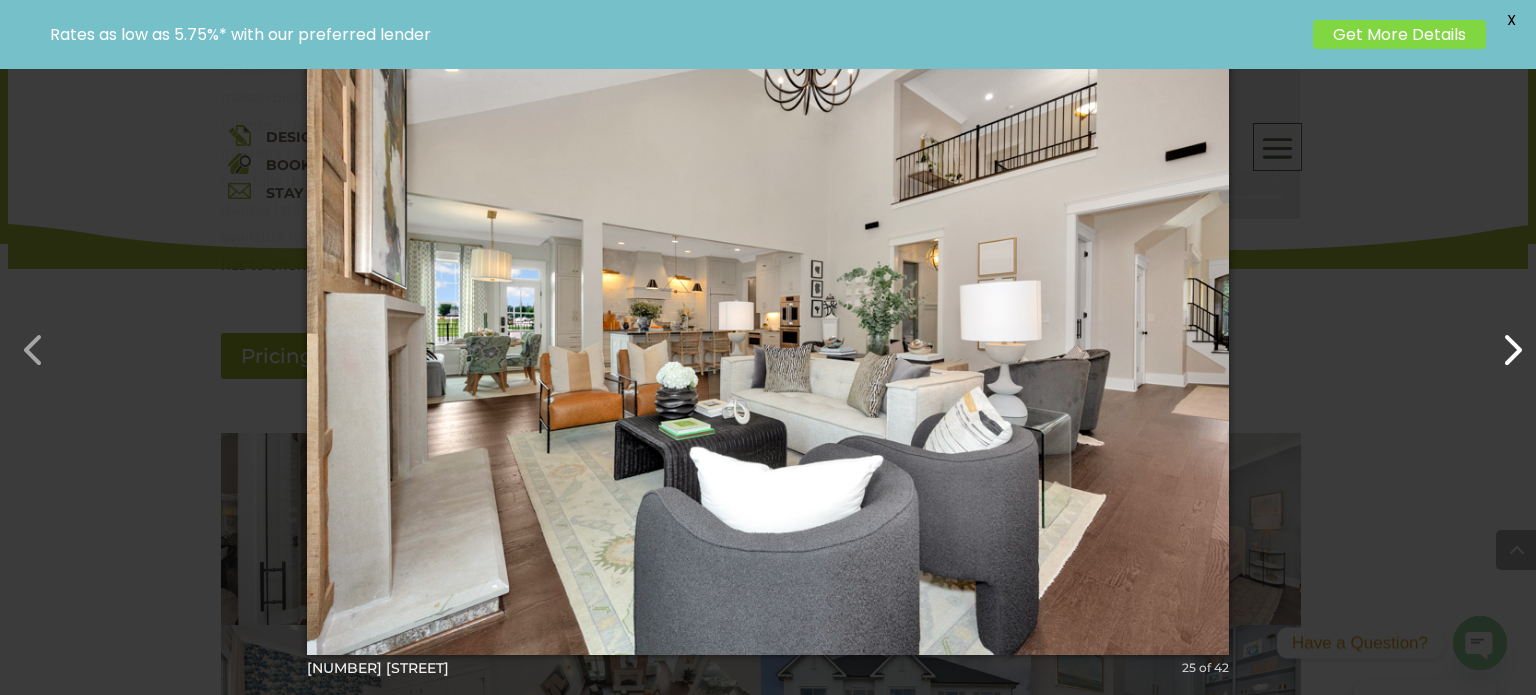click at bounding box center (1502, 340) 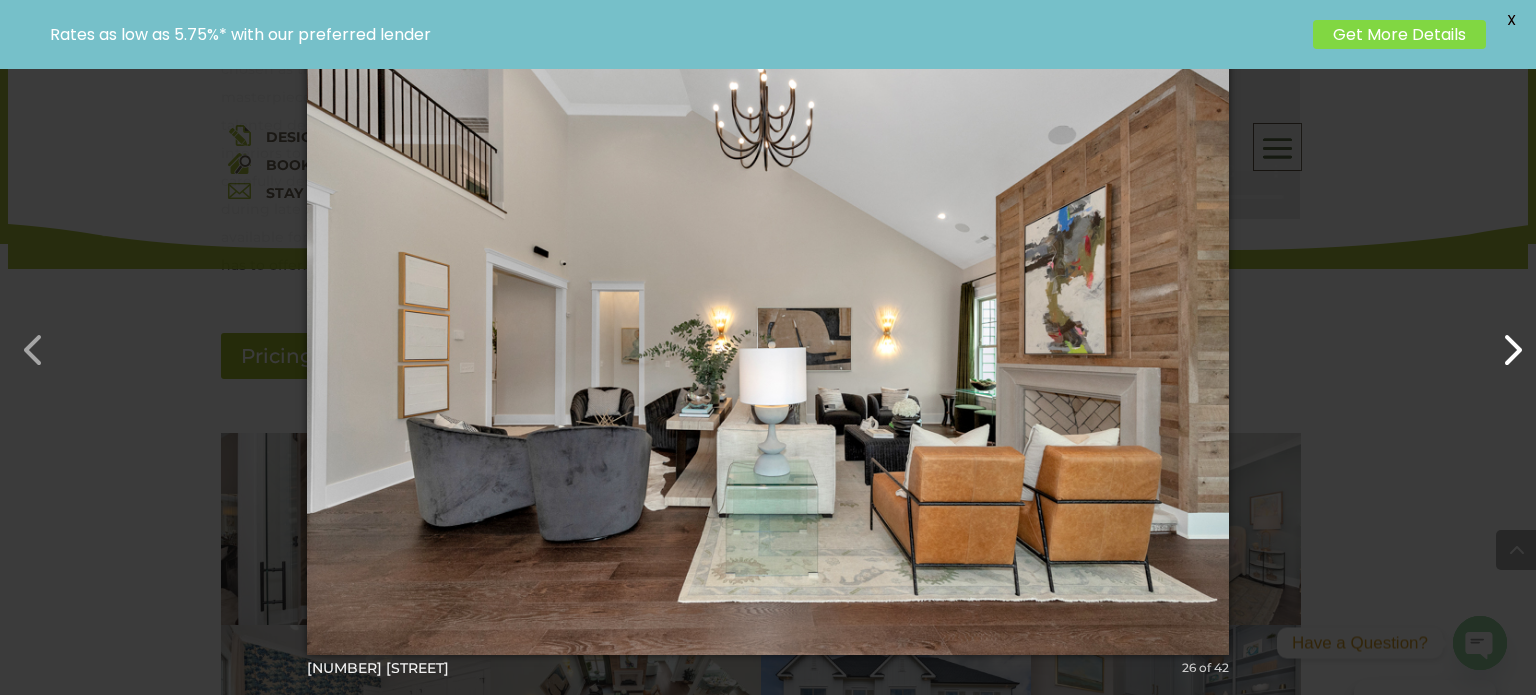 click at bounding box center (1502, 340) 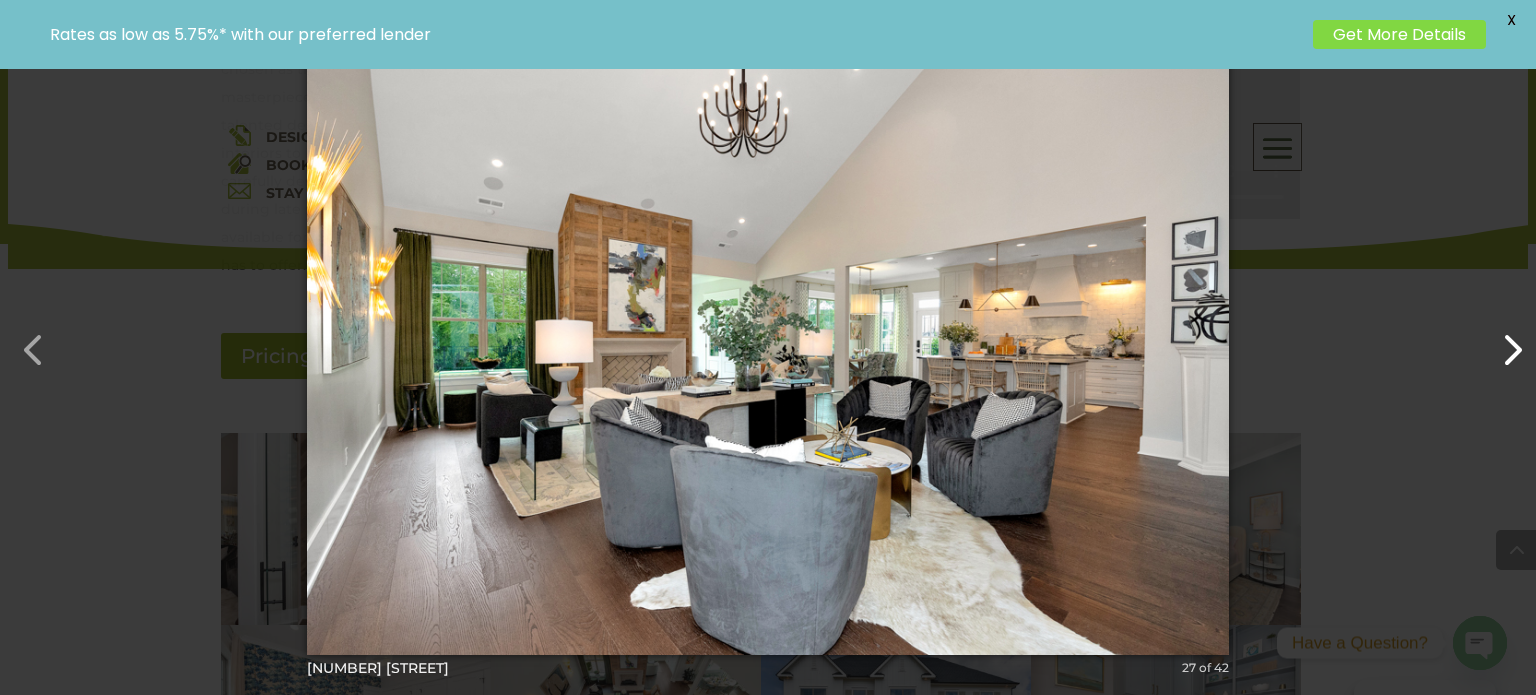 click at bounding box center [1502, 340] 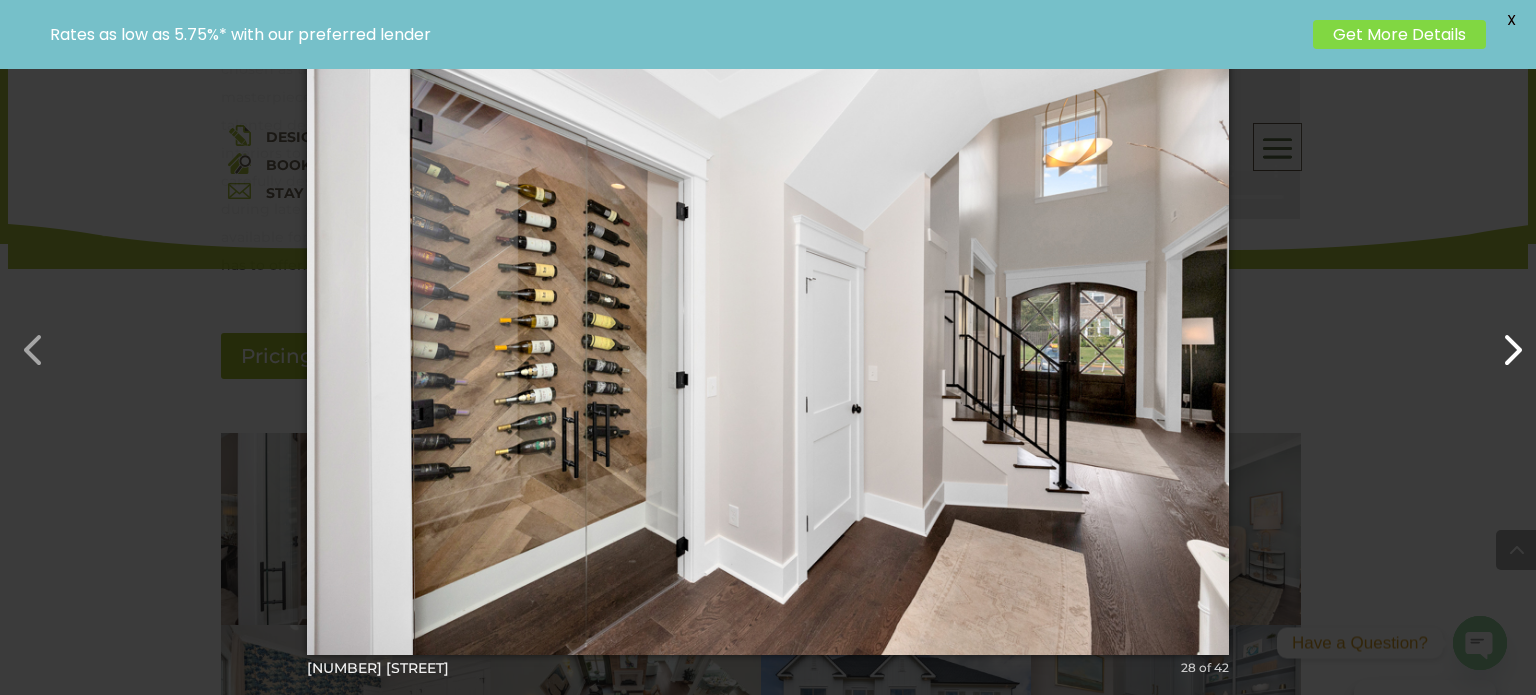 click at bounding box center [1502, 340] 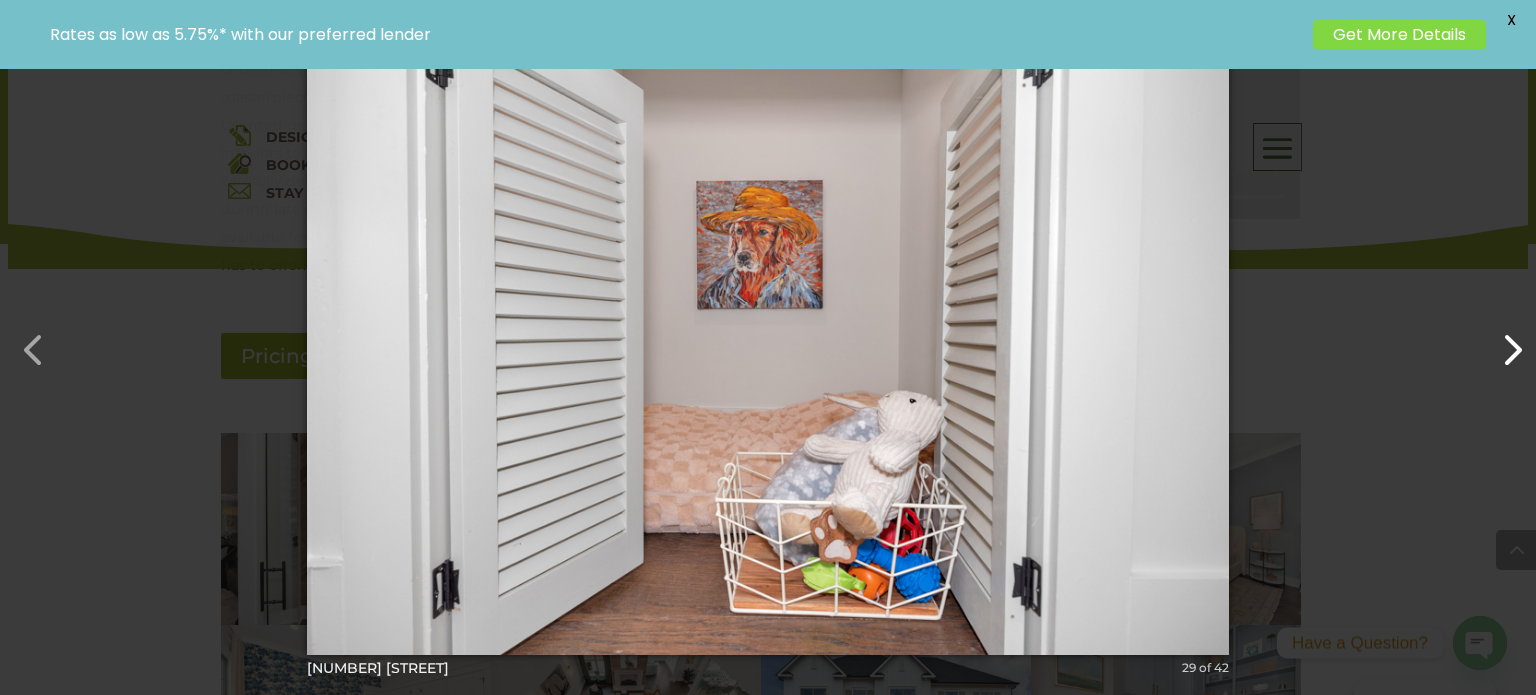 click at bounding box center [1502, 340] 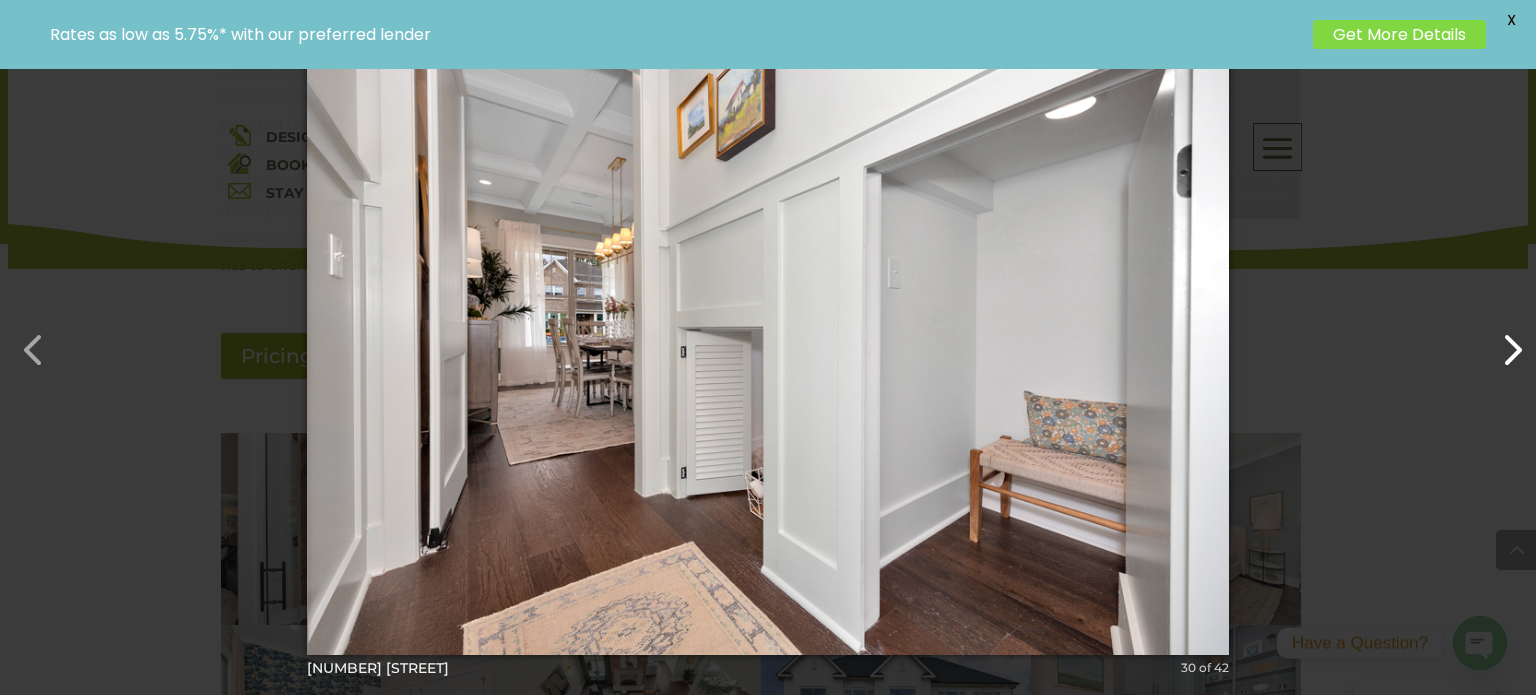 click at bounding box center [1502, 340] 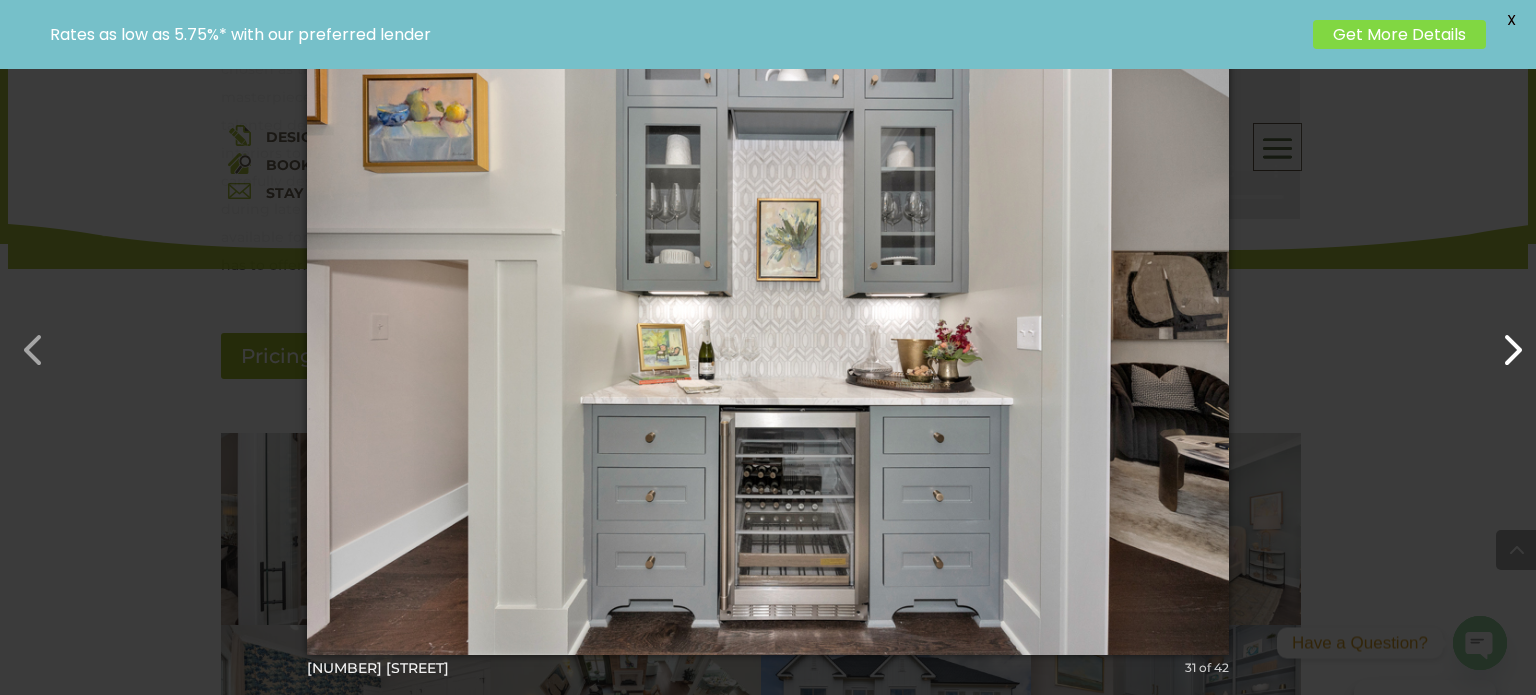 click at bounding box center (1502, 340) 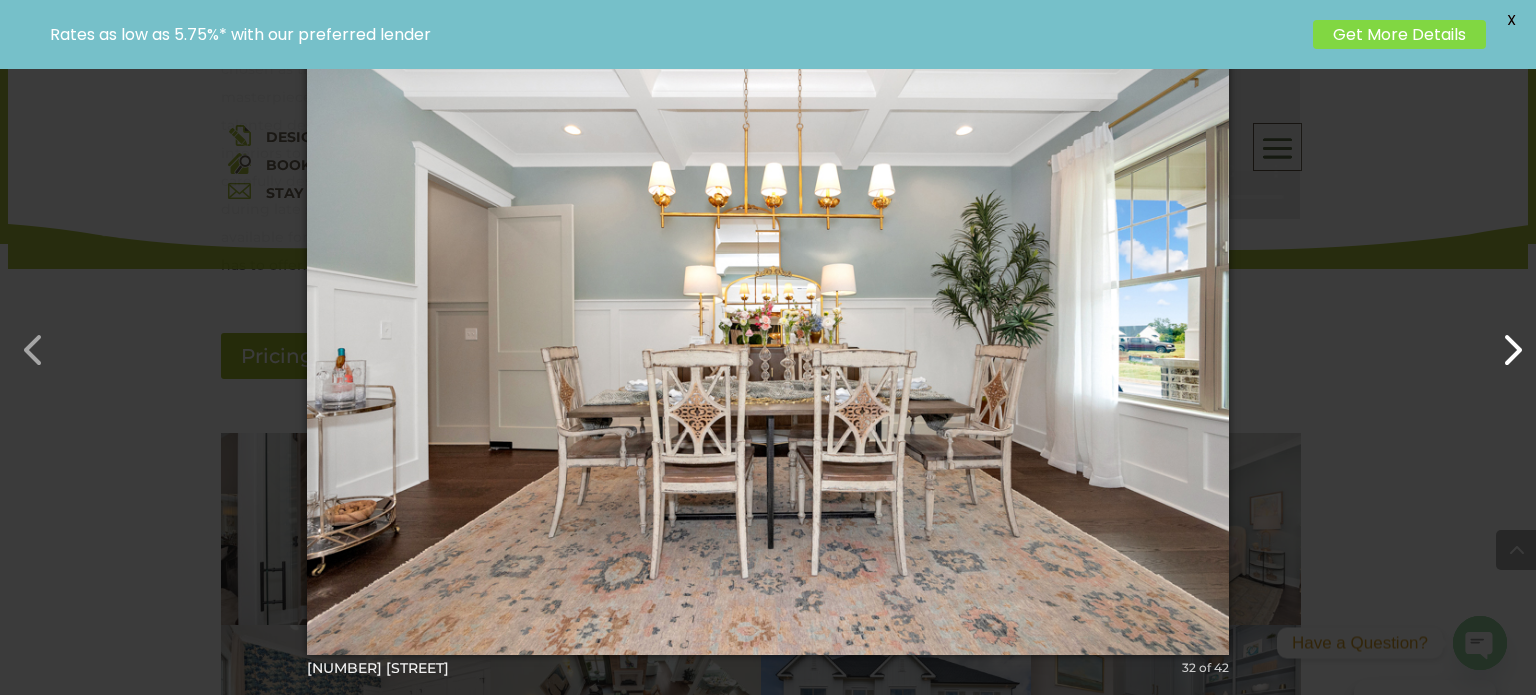 click at bounding box center (1502, 340) 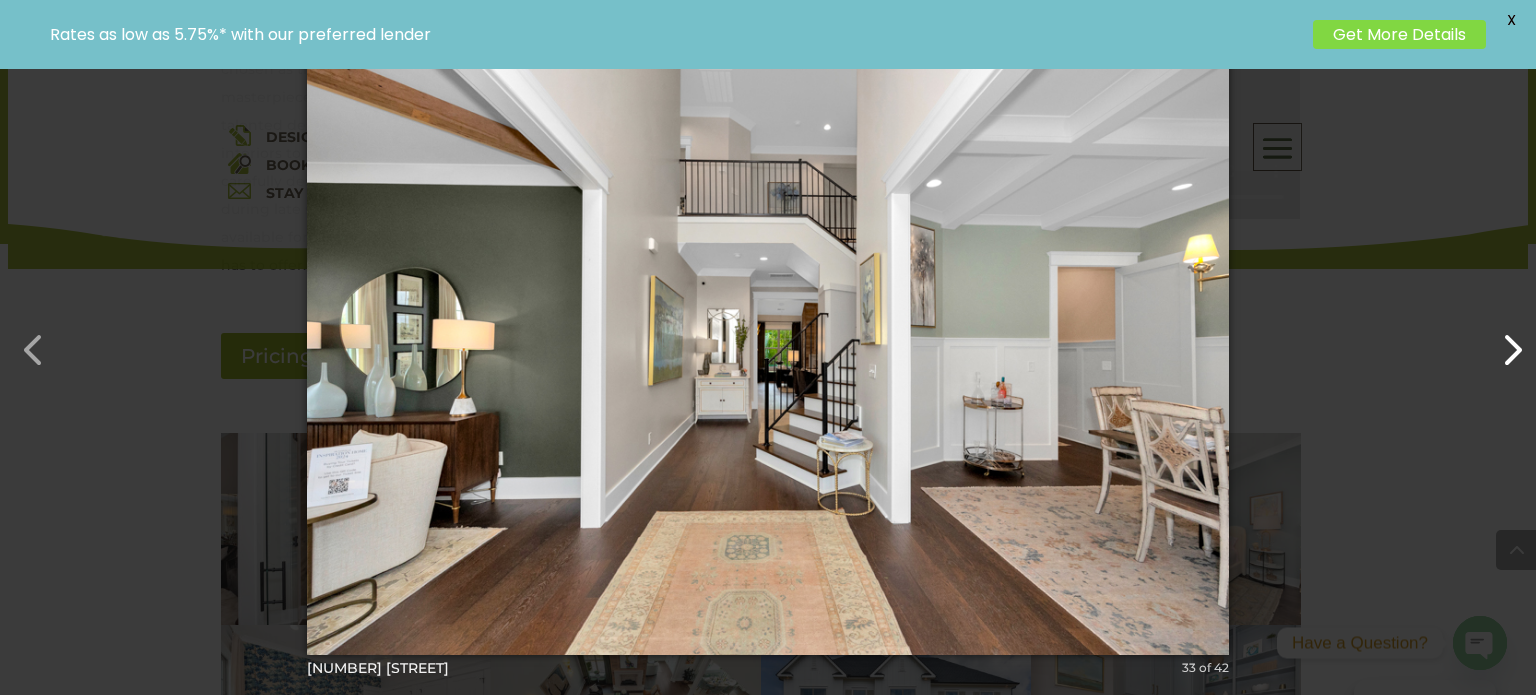 click at bounding box center [1502, 340] 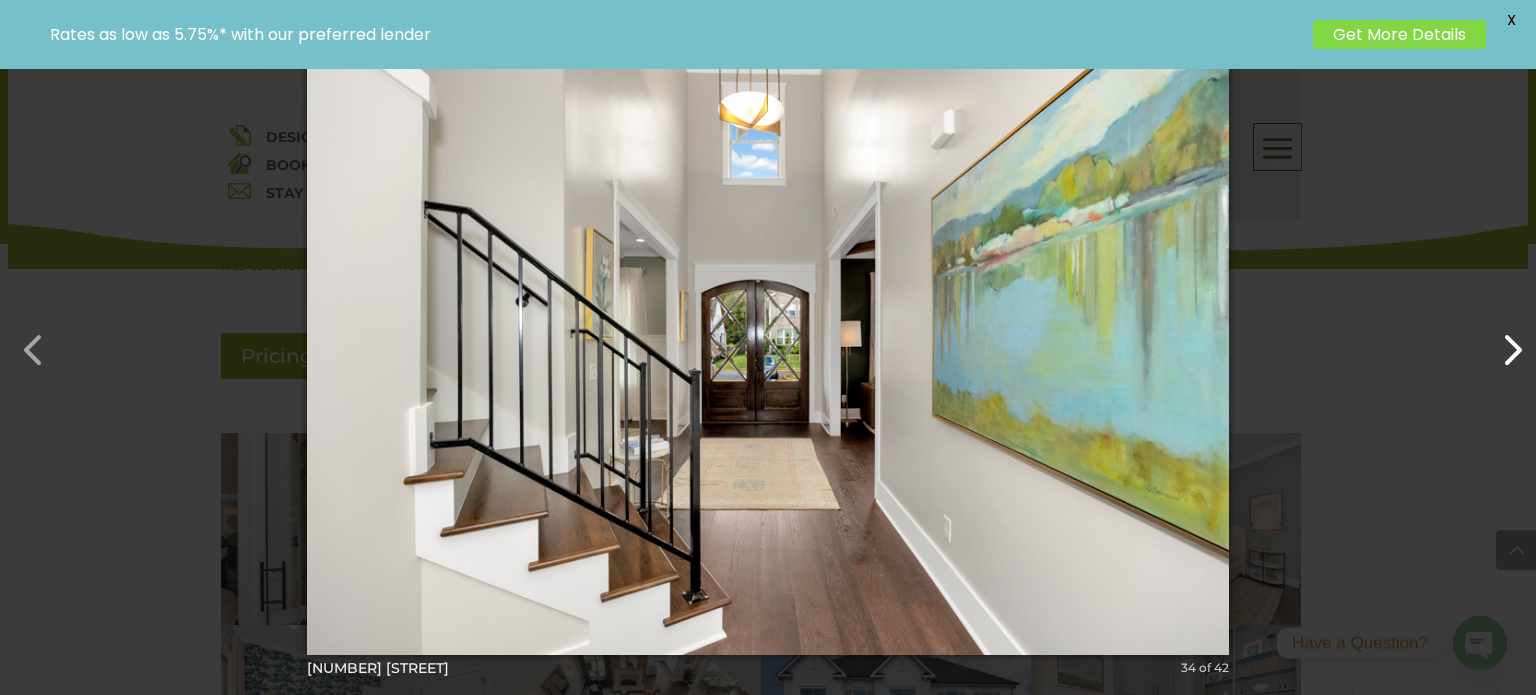click at bounding box center (1502, 340) 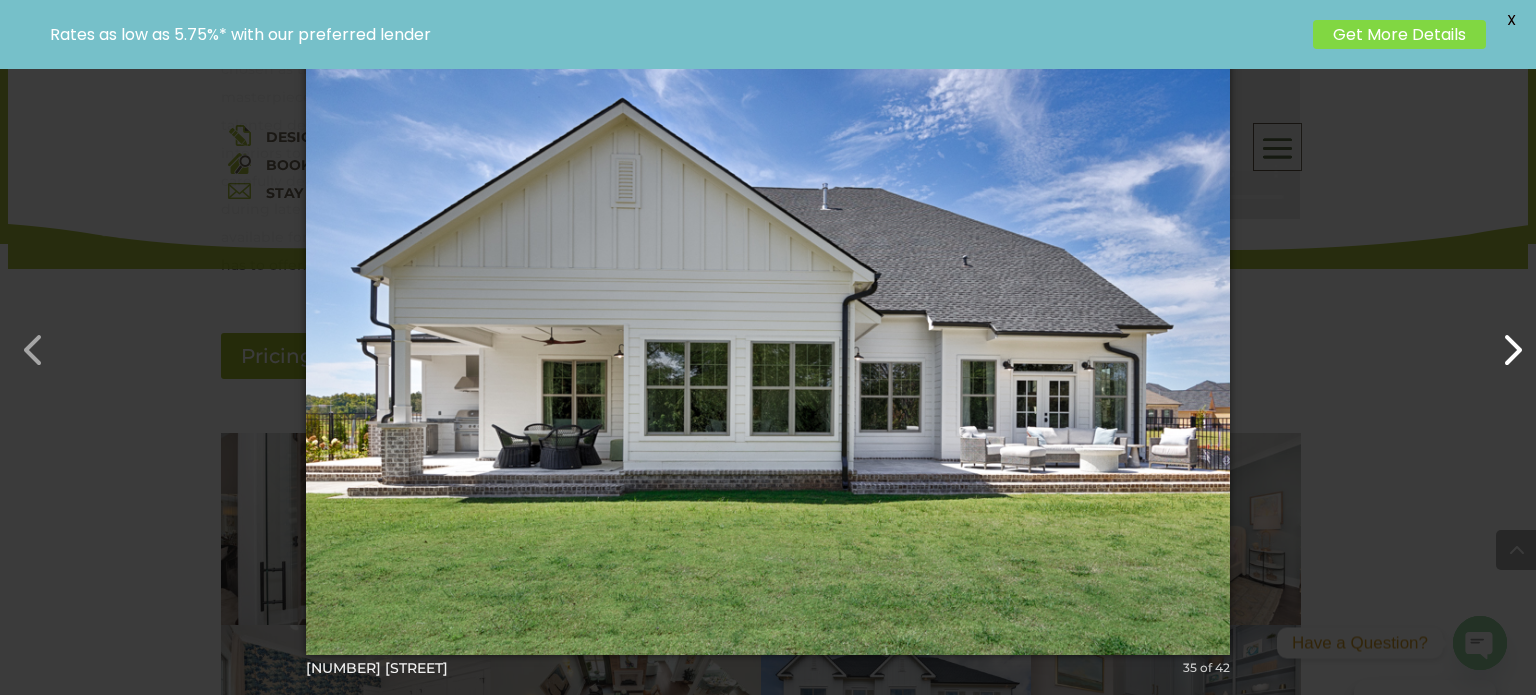 click at bounding box center [1502, 340] 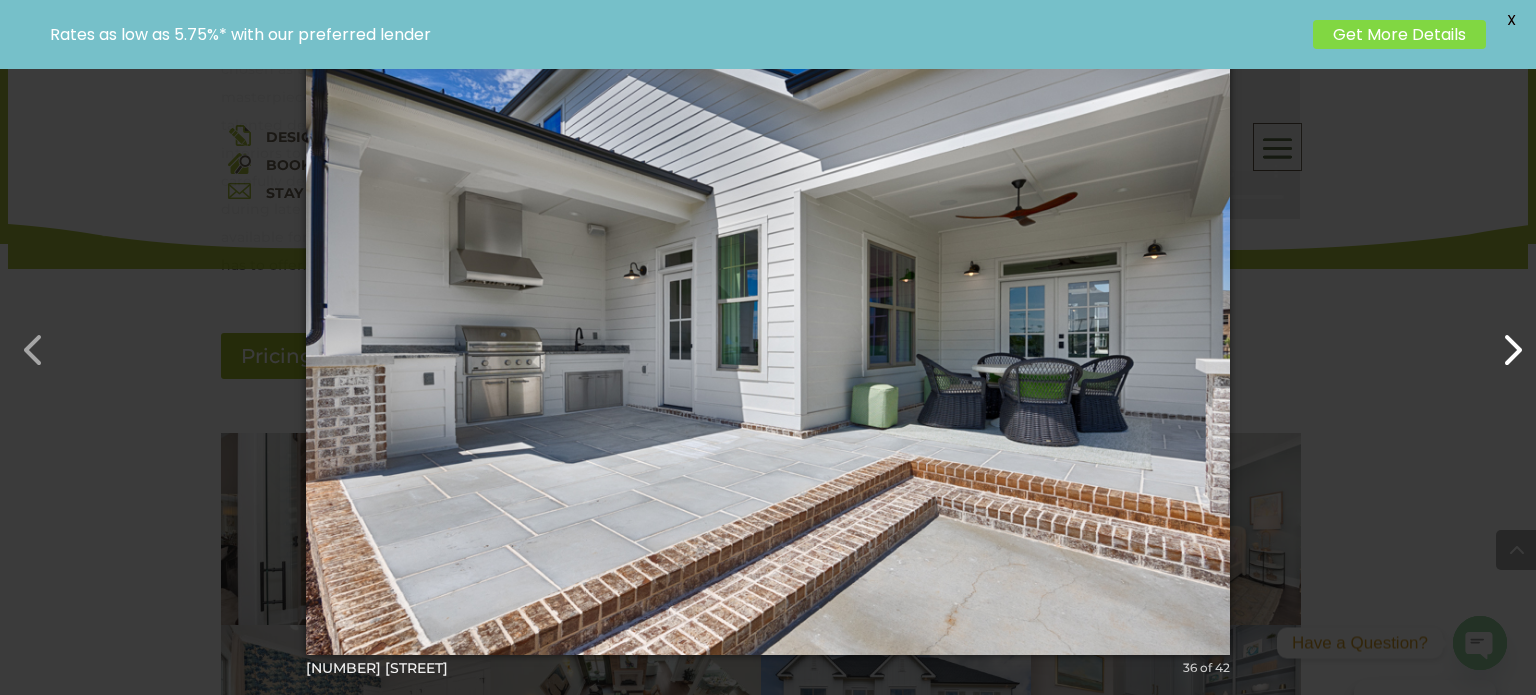 click at bounding box center [1502, 340] 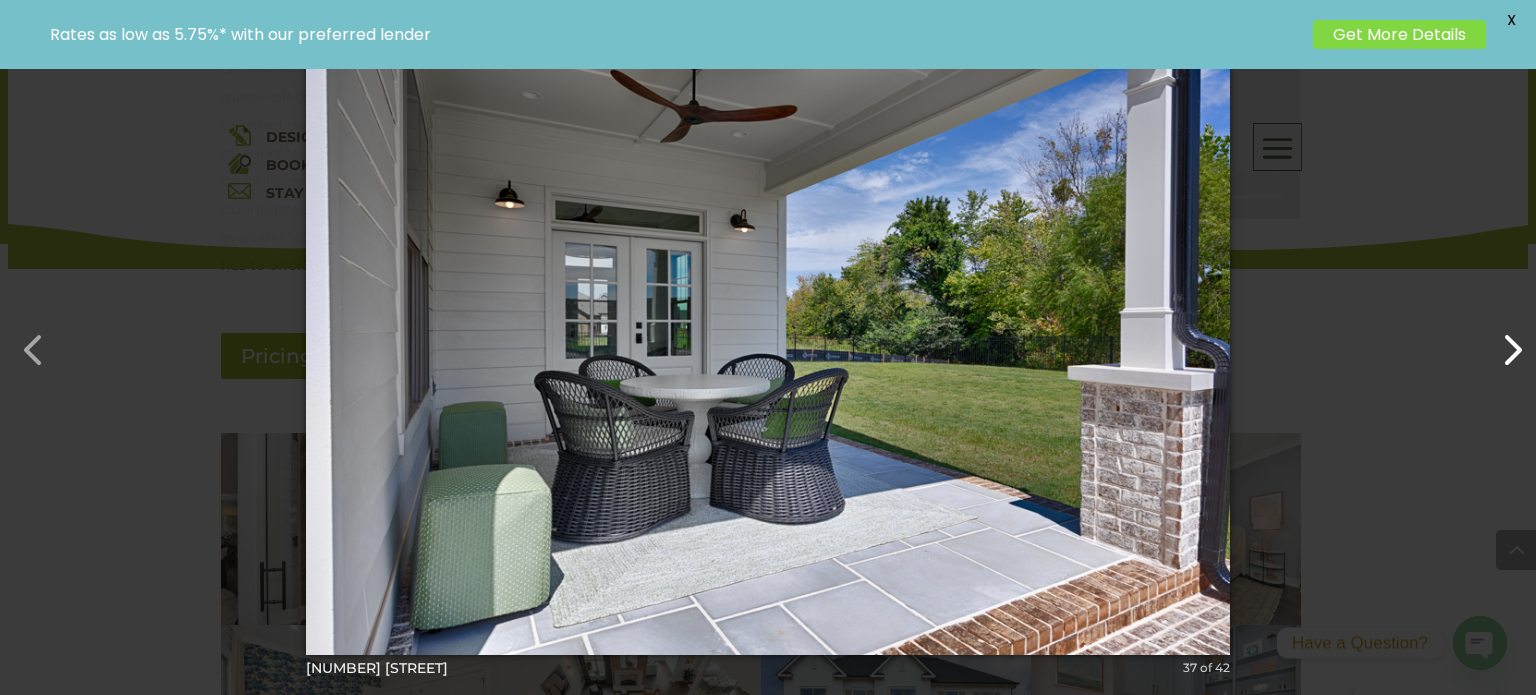 click at bounding box center [1502, 340] 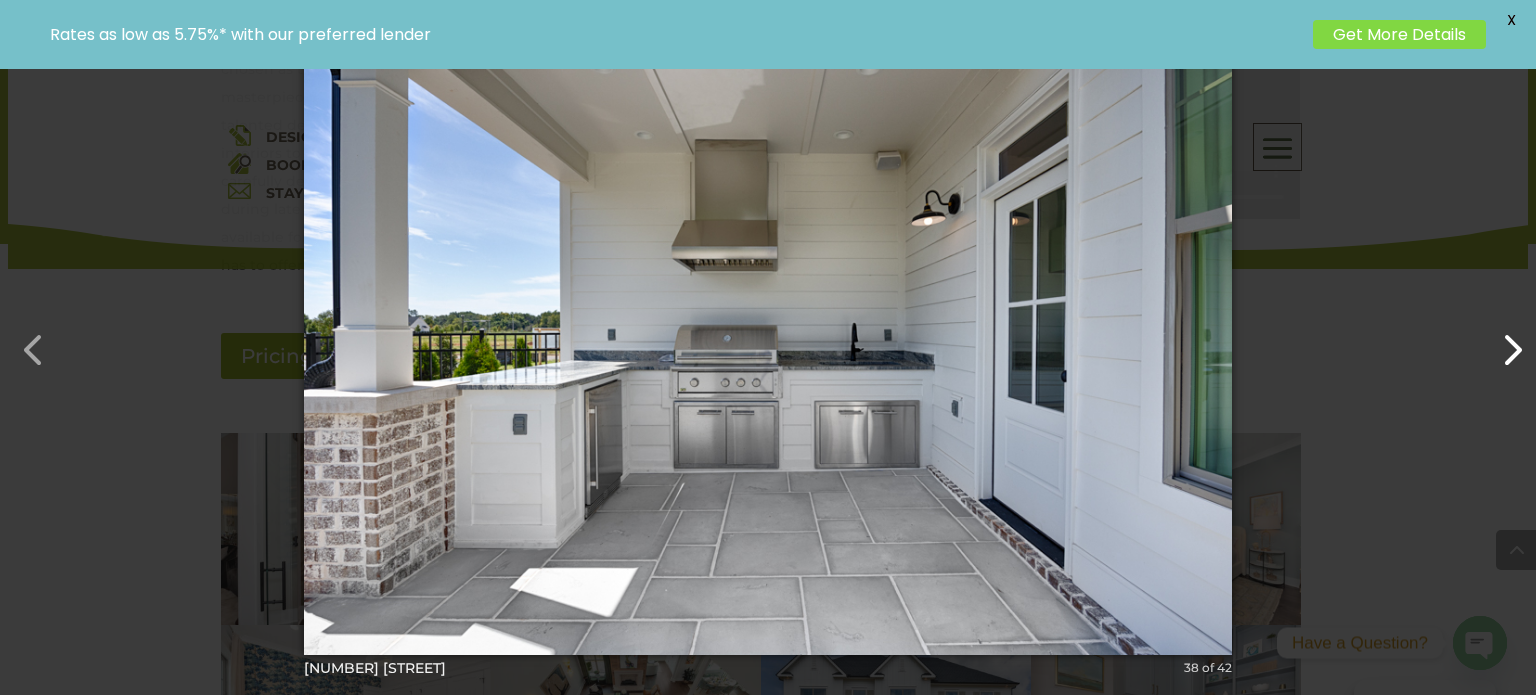 click at bounding box center [1502, 340] 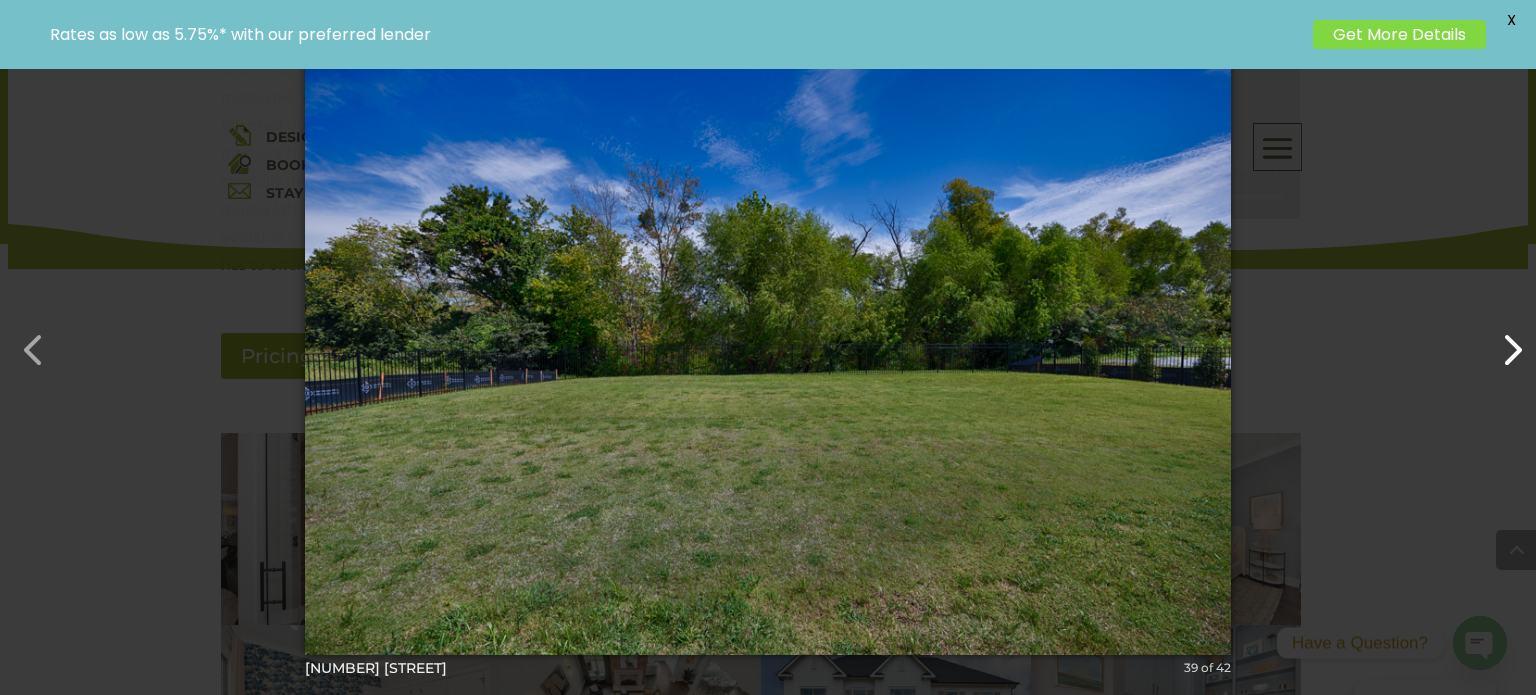 click at bounding box center [1502, 340] 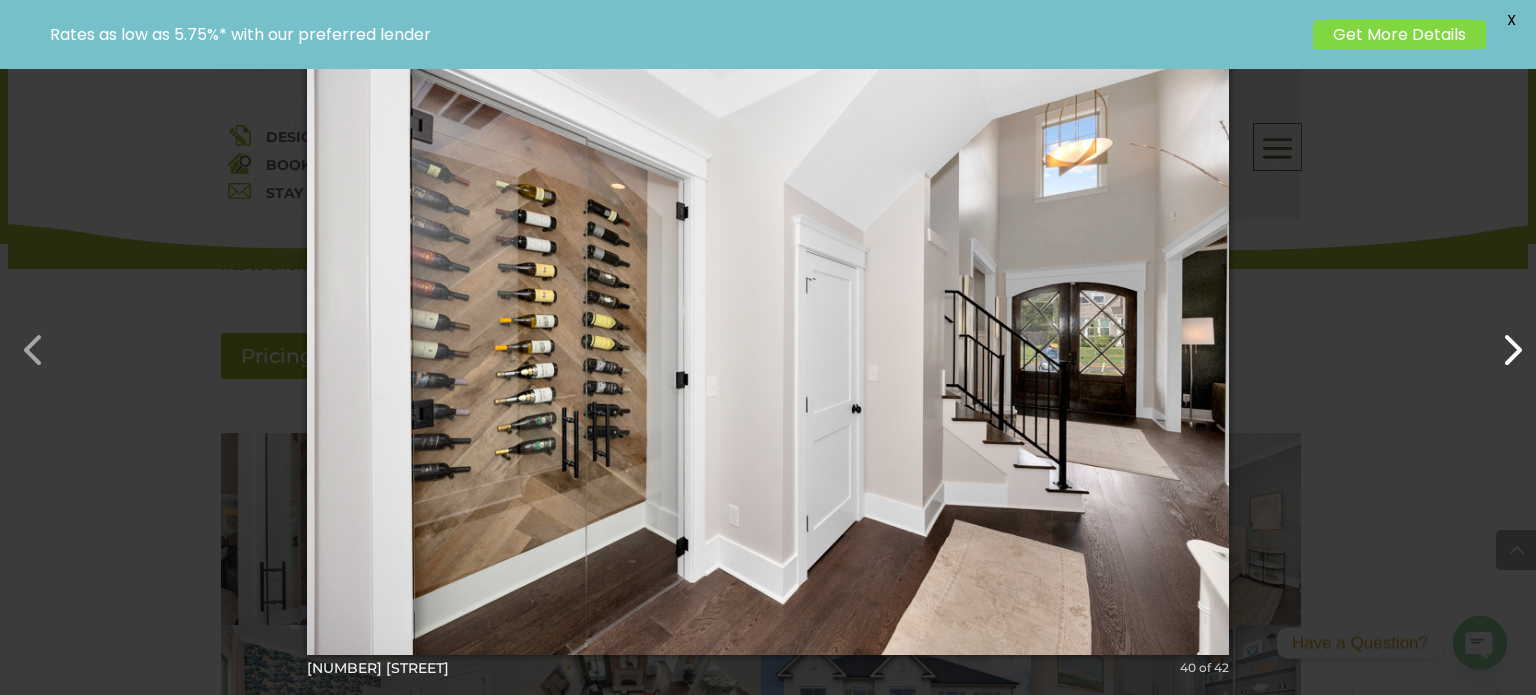 click at bounding box center [1502, 340] 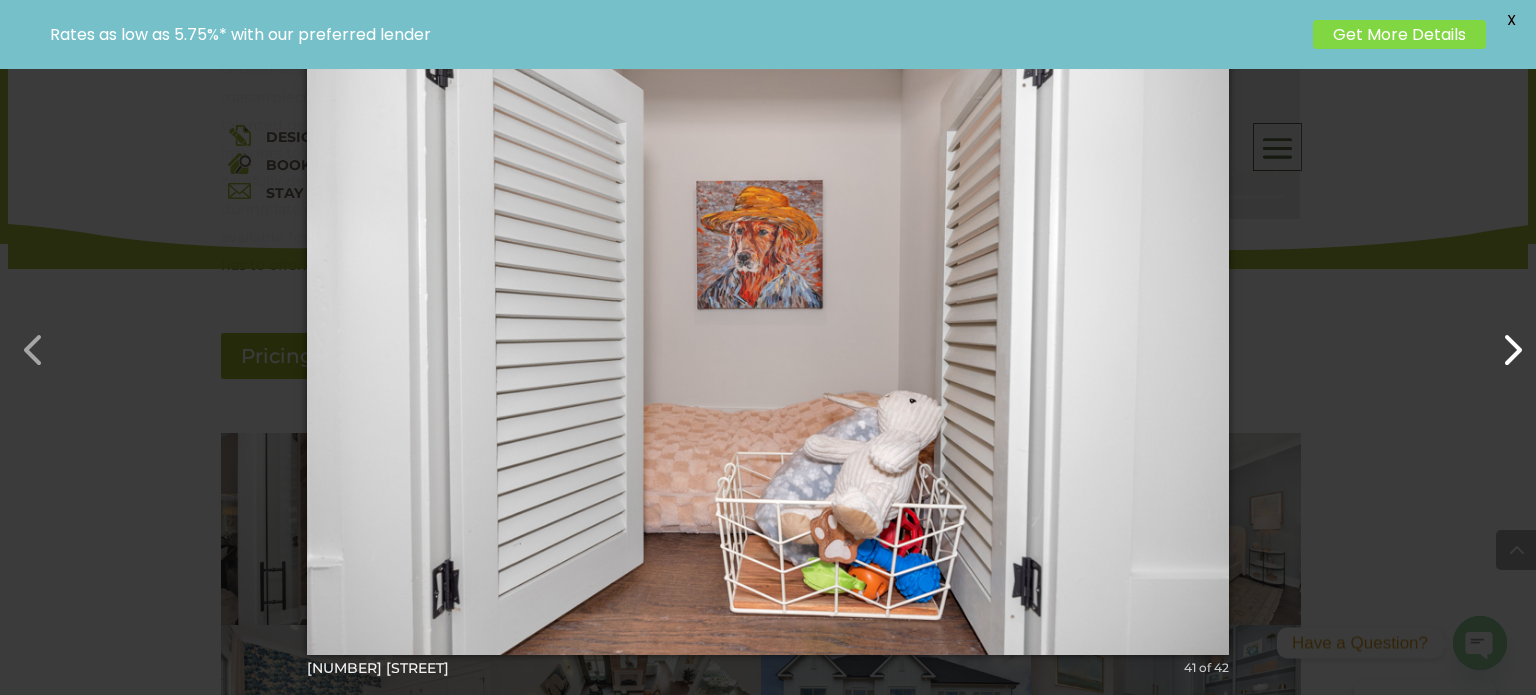 click at bounding box center (1502, 340) 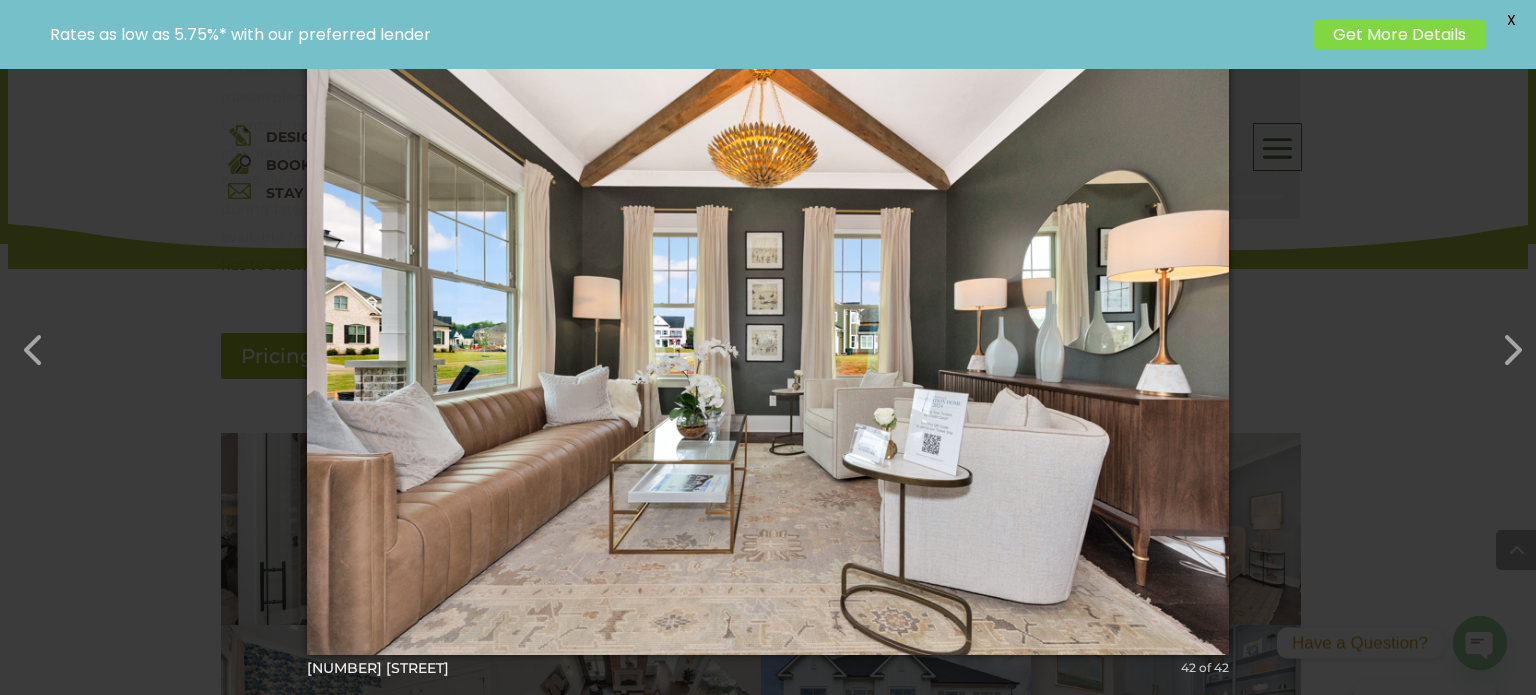 click on "X" at bounding box center [1511, 20] 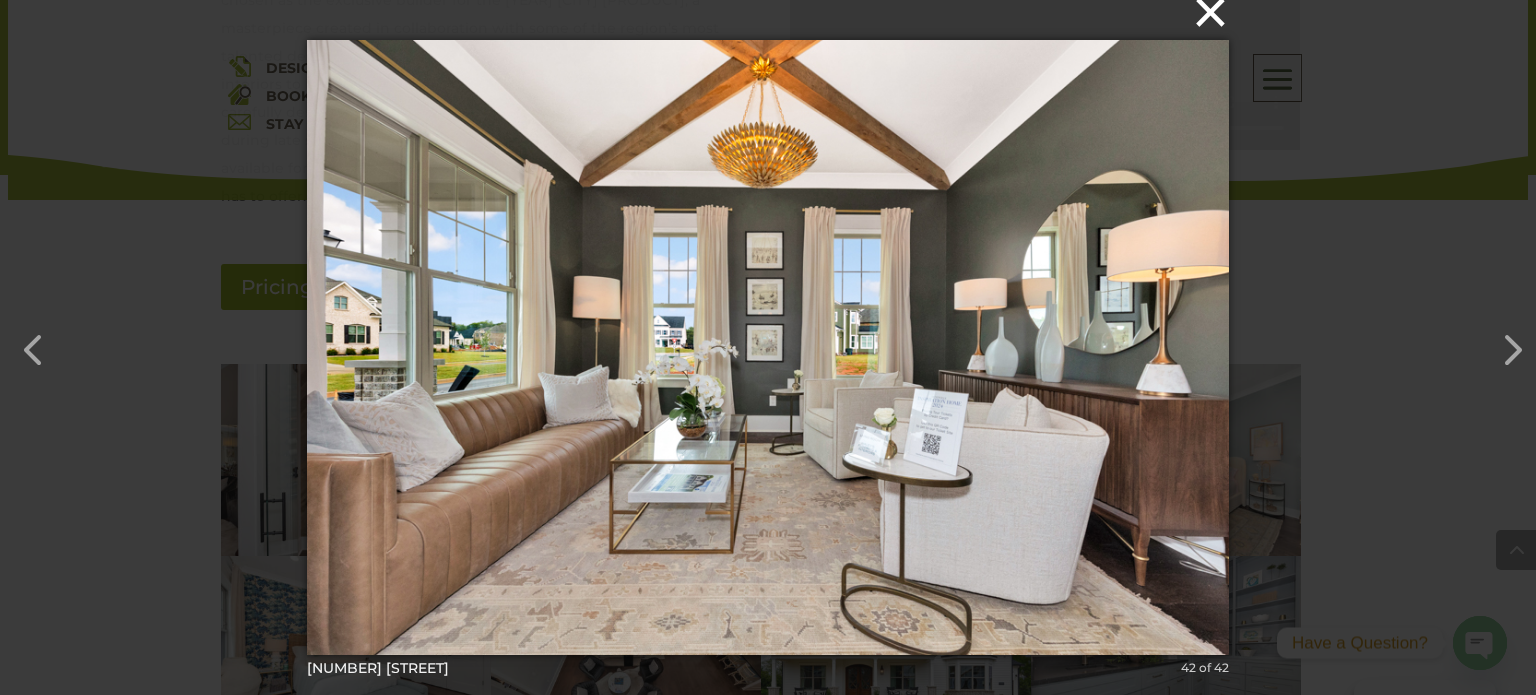 click on "×" at bounding box center (774, 12) 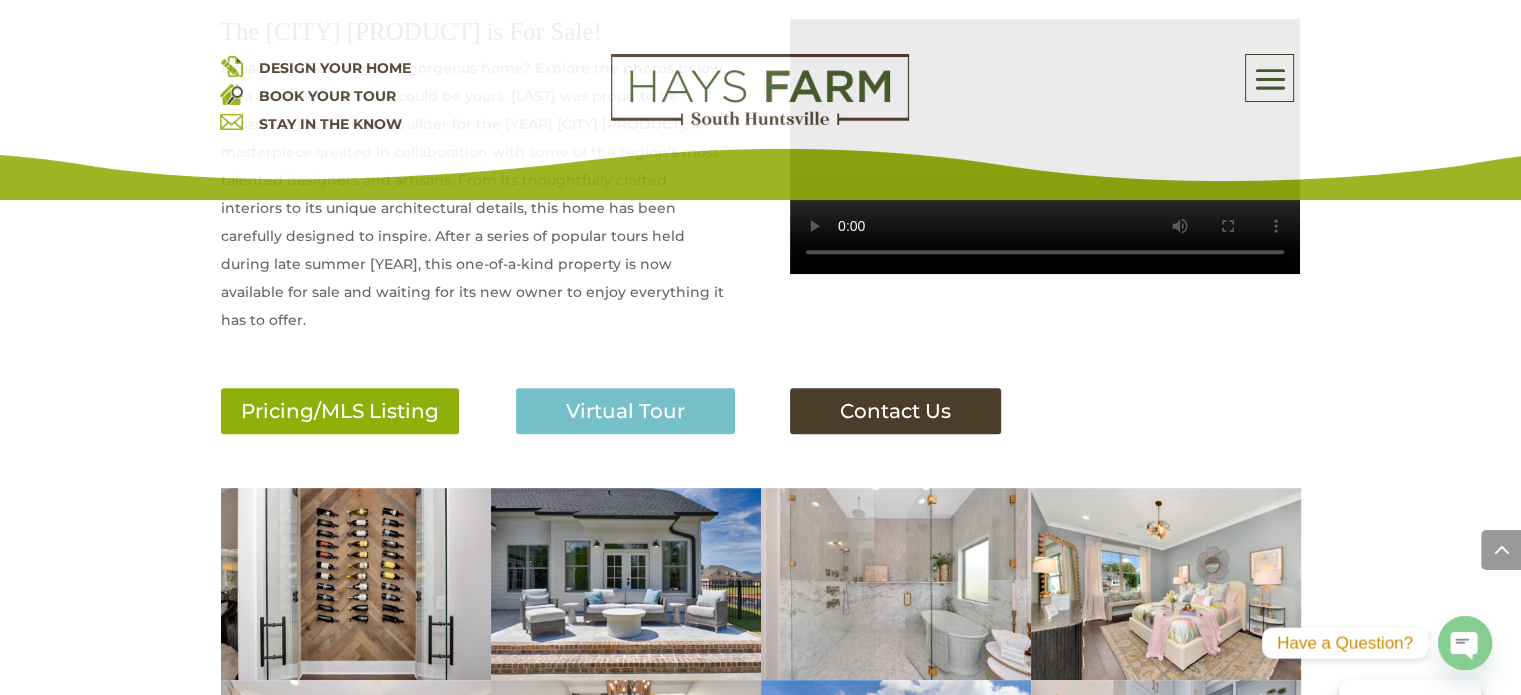 scroll, scrollTop: 910, scrollLeft: 0, axis: vertical 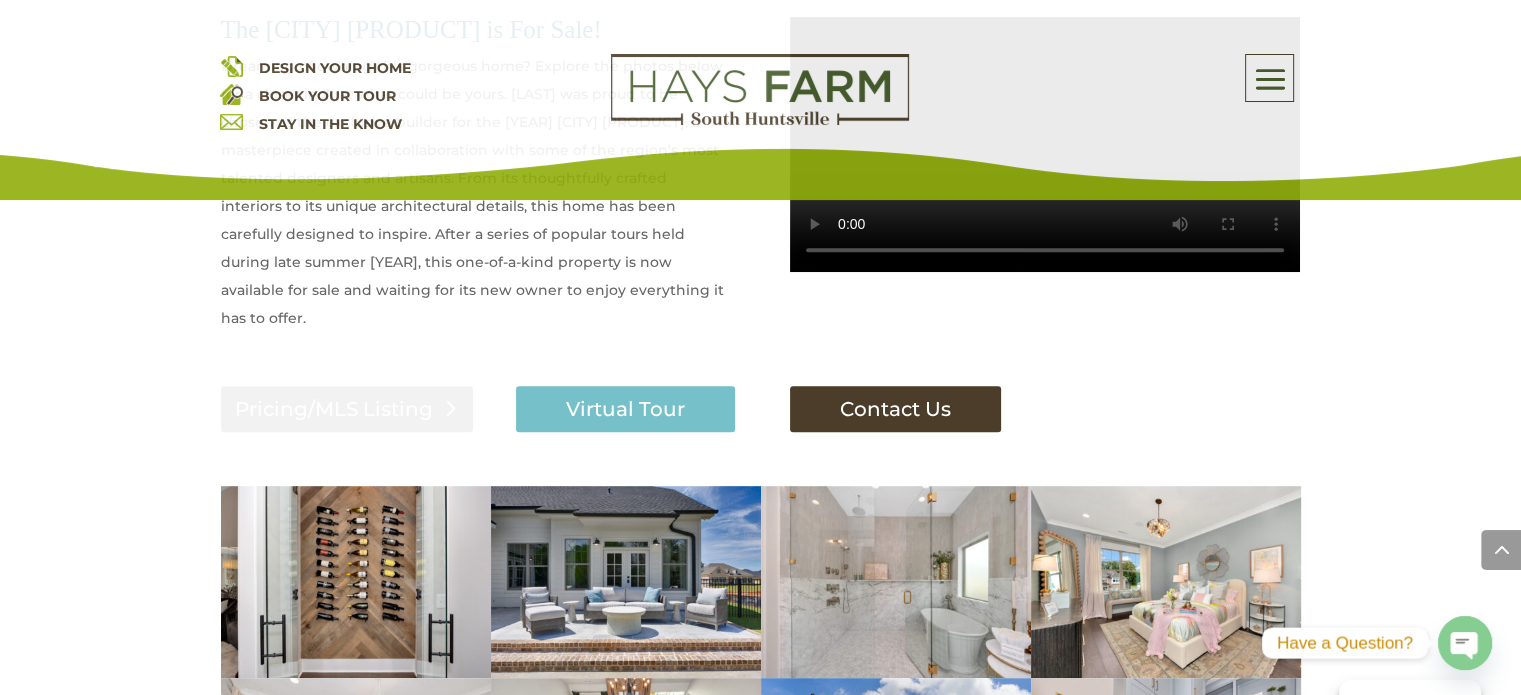 click on "Pricing/MLS Listing" at bounding box center (347, 409) 